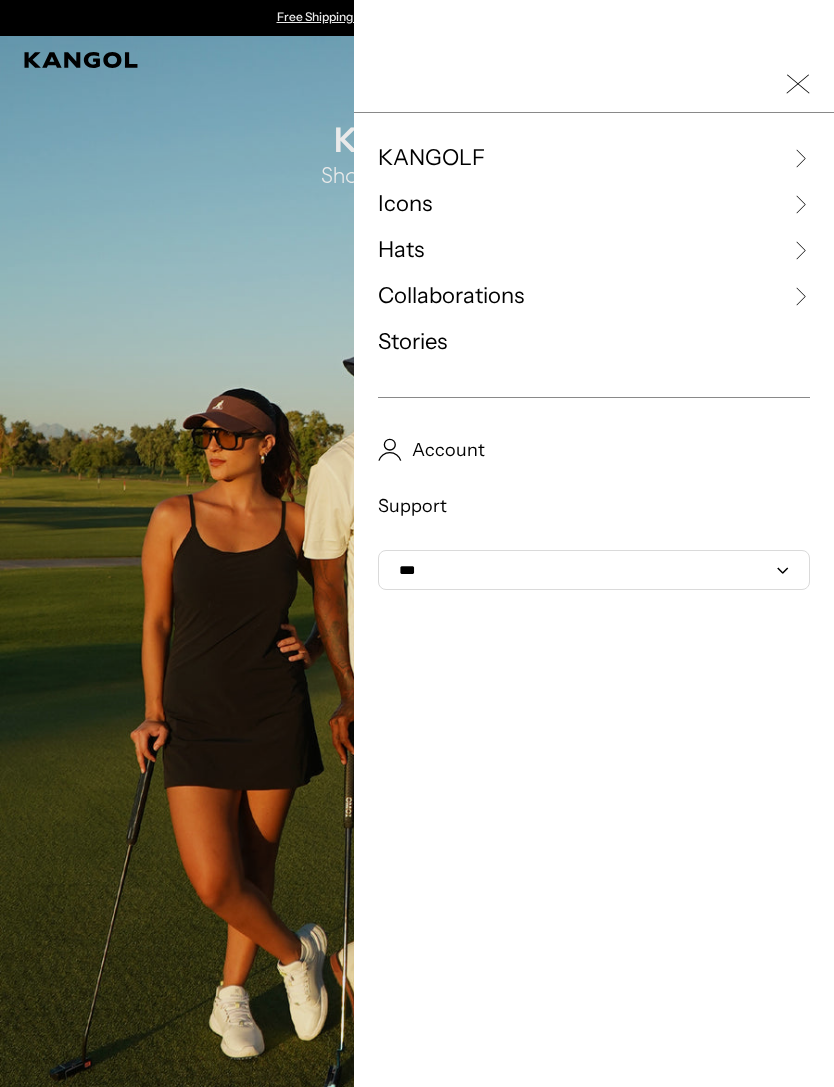 scroll, scrollTop: 0, scrollLeft: 0, axis: both 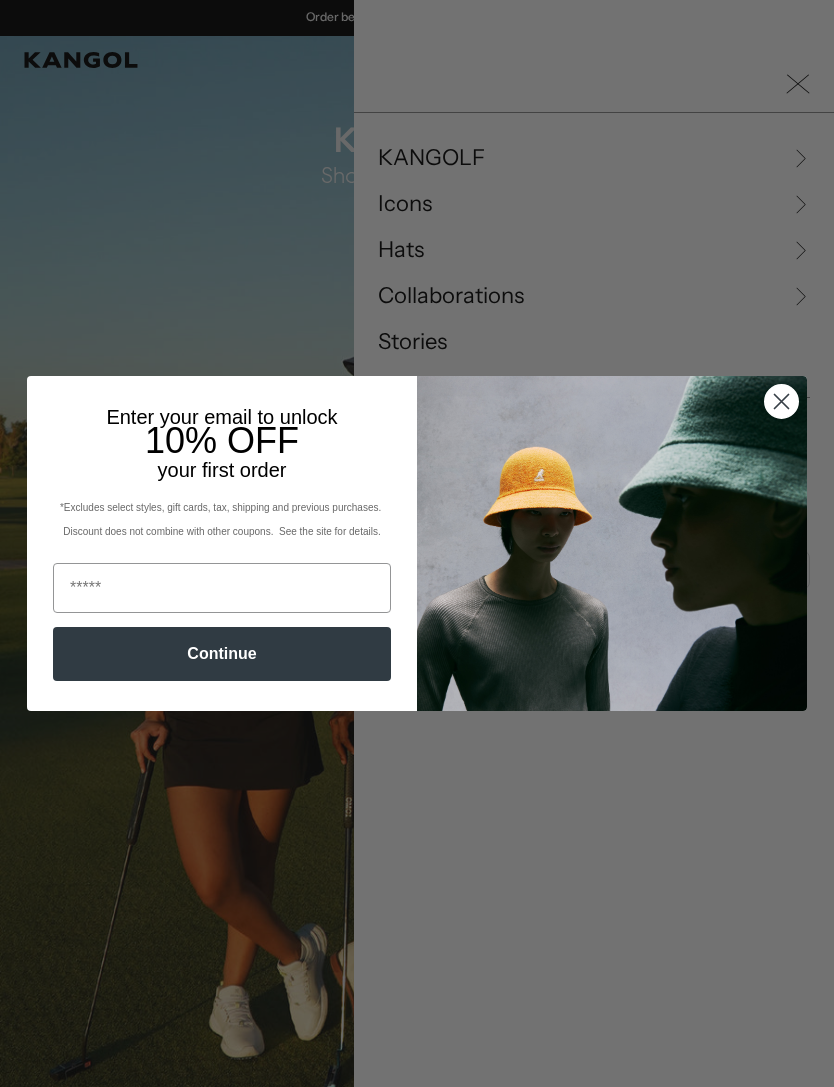 click 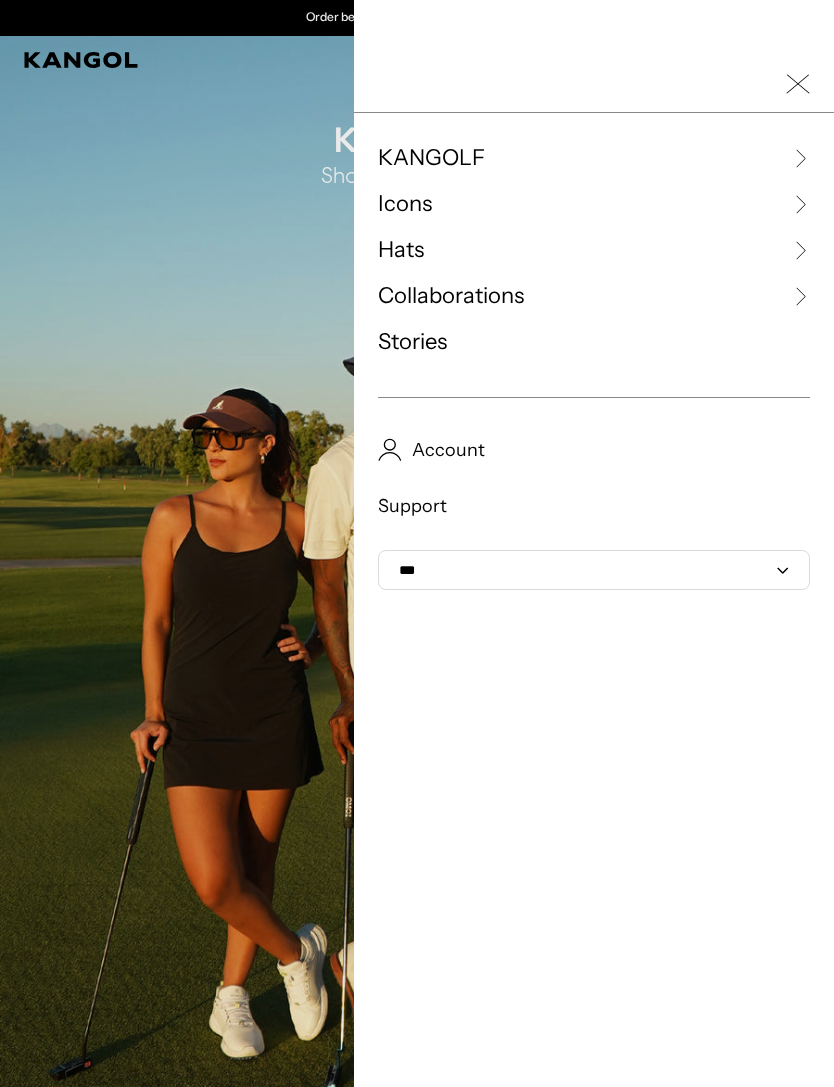 click on "Icons" at bounding box center (594, 204) 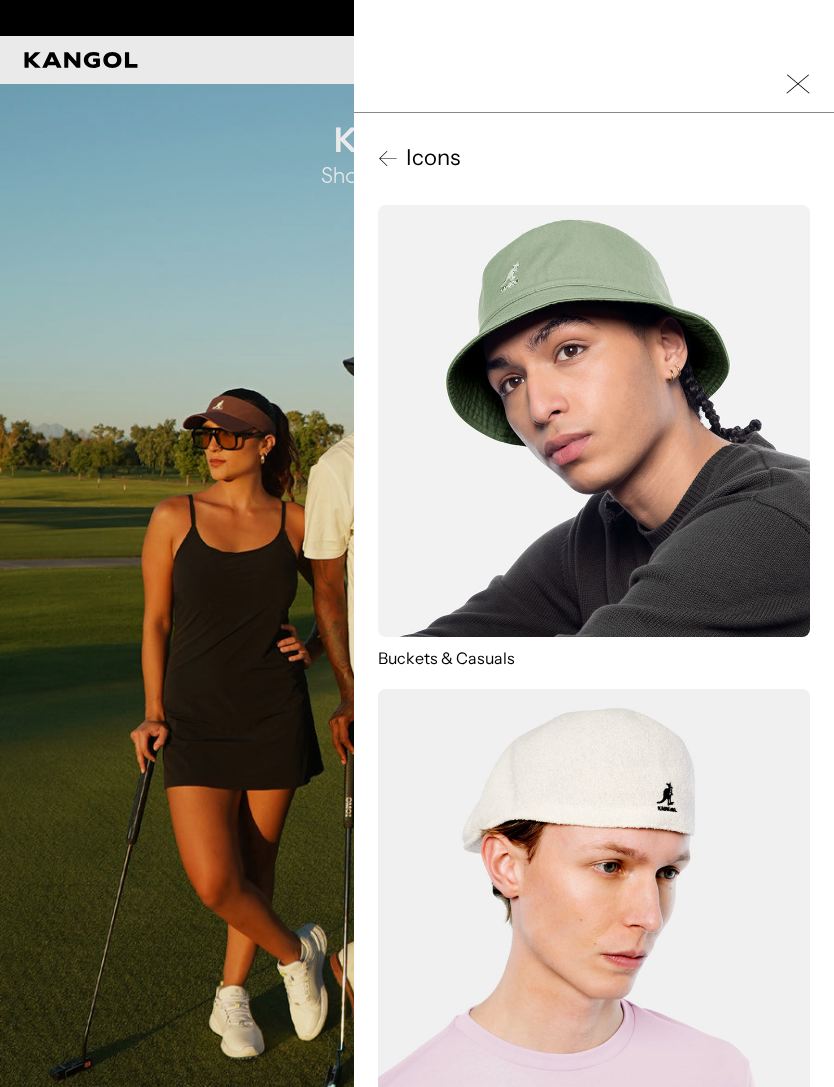 scroll, scrollTop: 0, scrollLeft: 0, axis: both 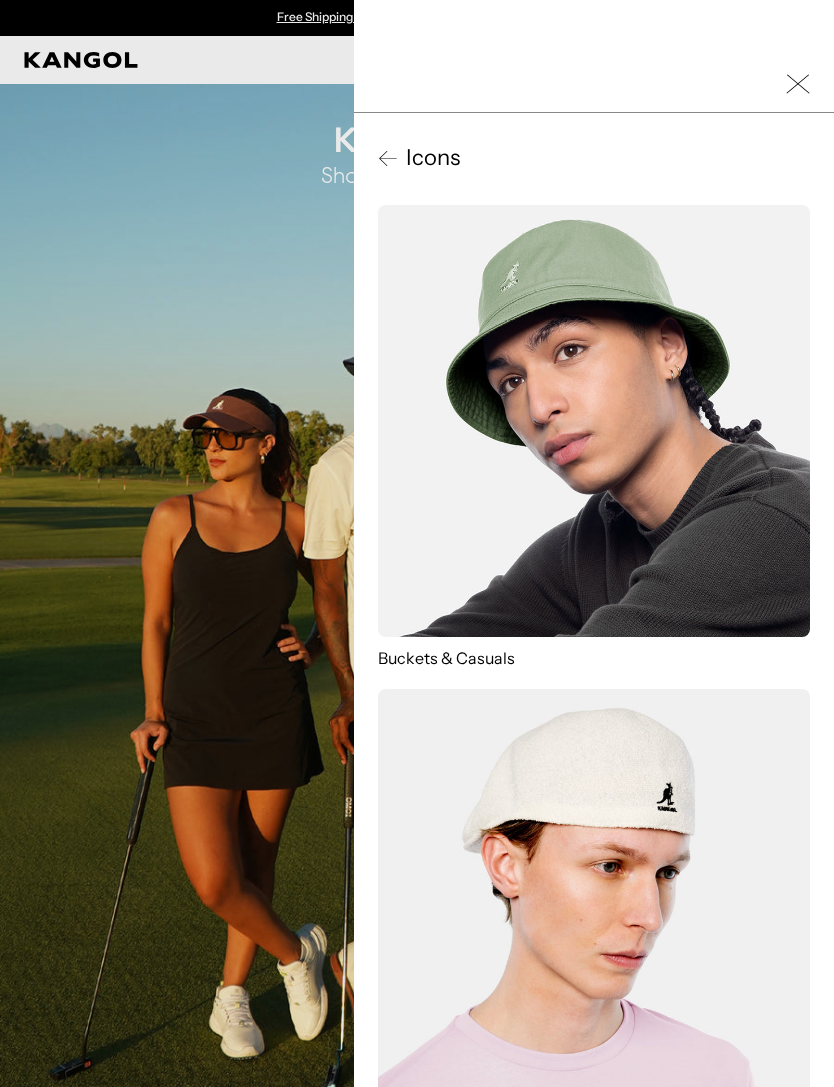 click 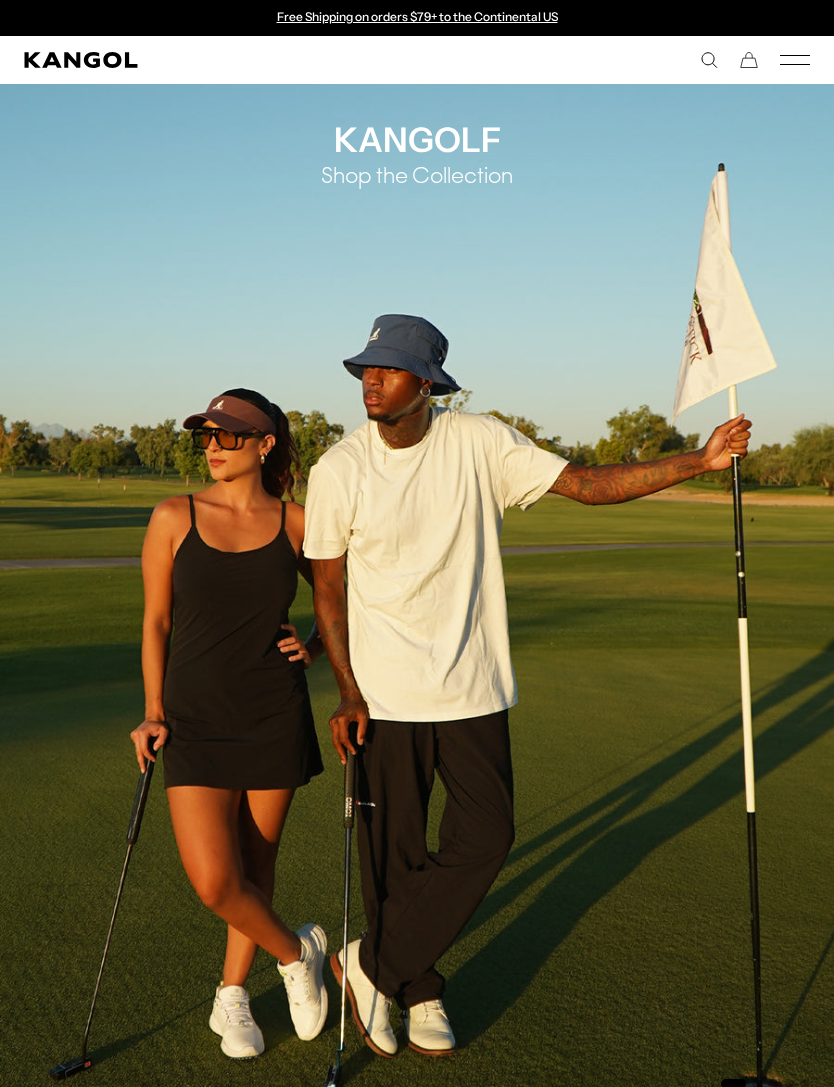 click 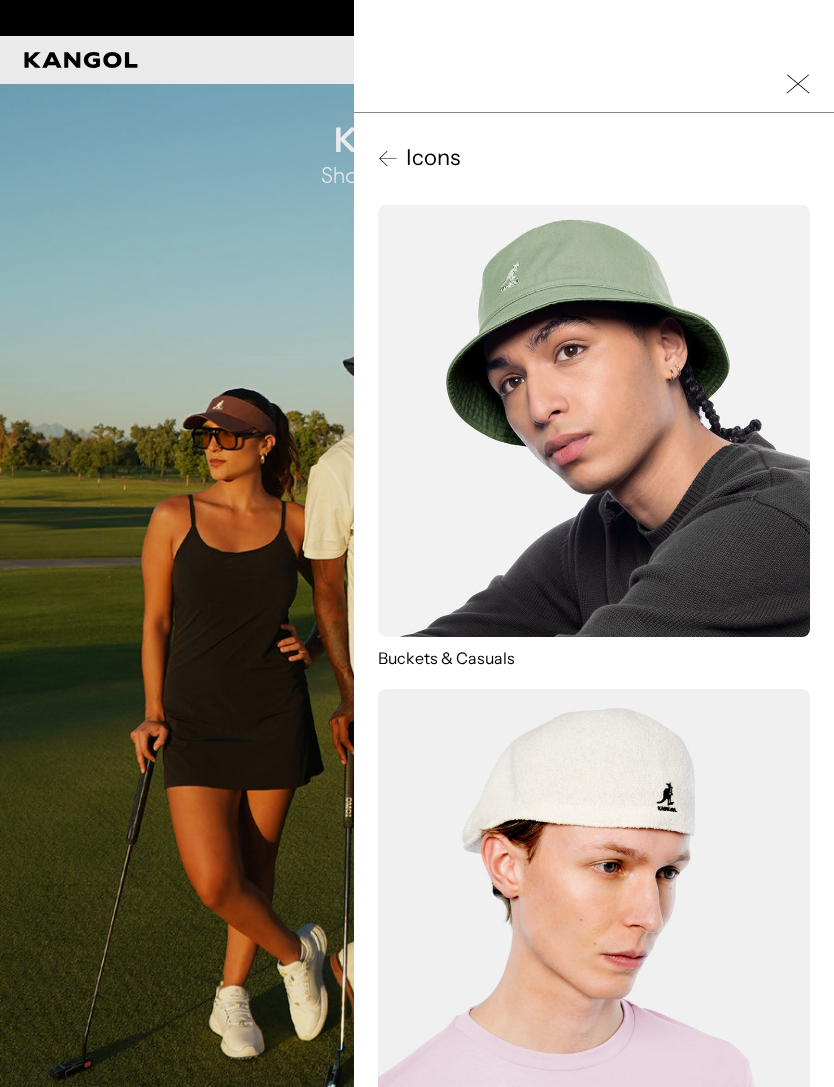 scroll, scrollTop: 0, scrollLeft: 412, axis: horizontal 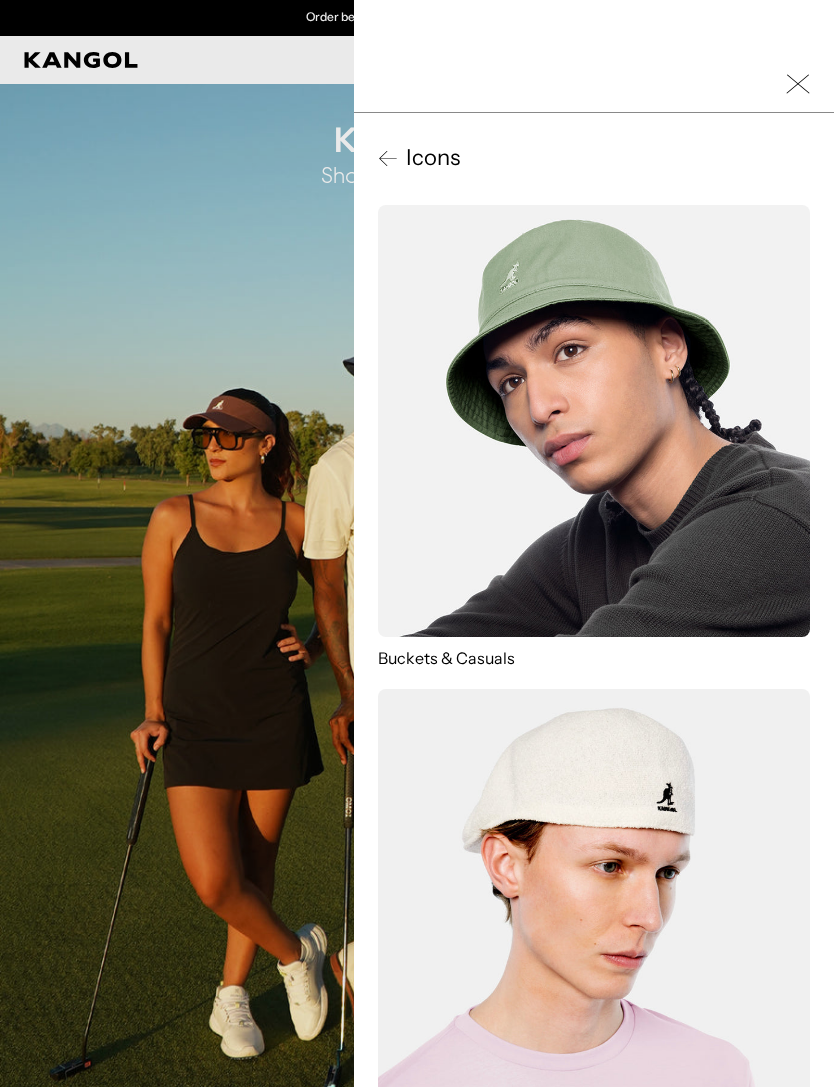 click 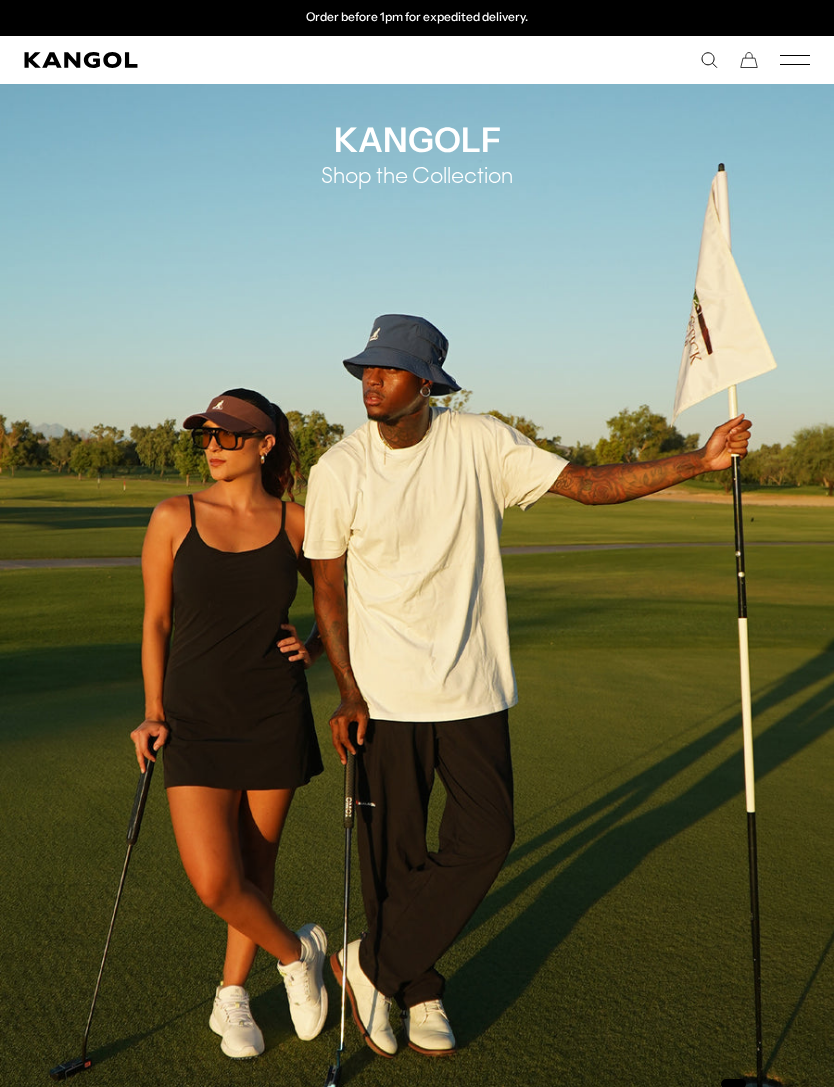 click 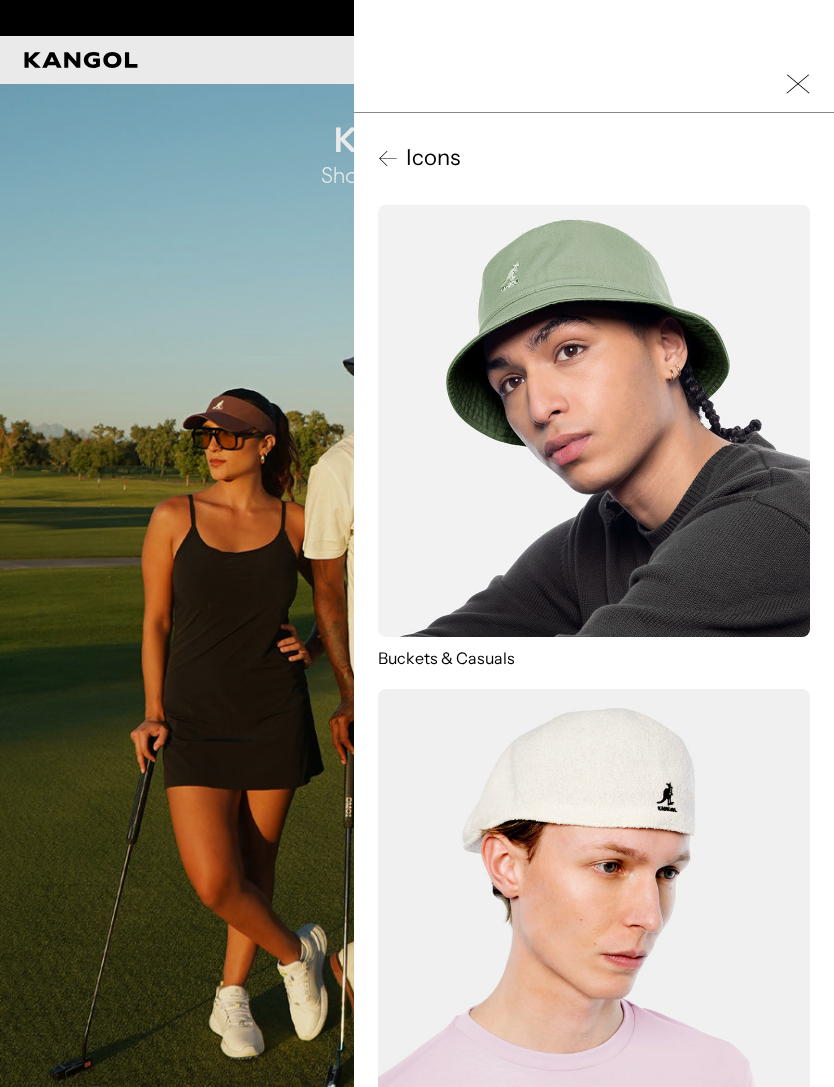 scroll, scrollTop: 0, scrollLeft: 0, axis: both 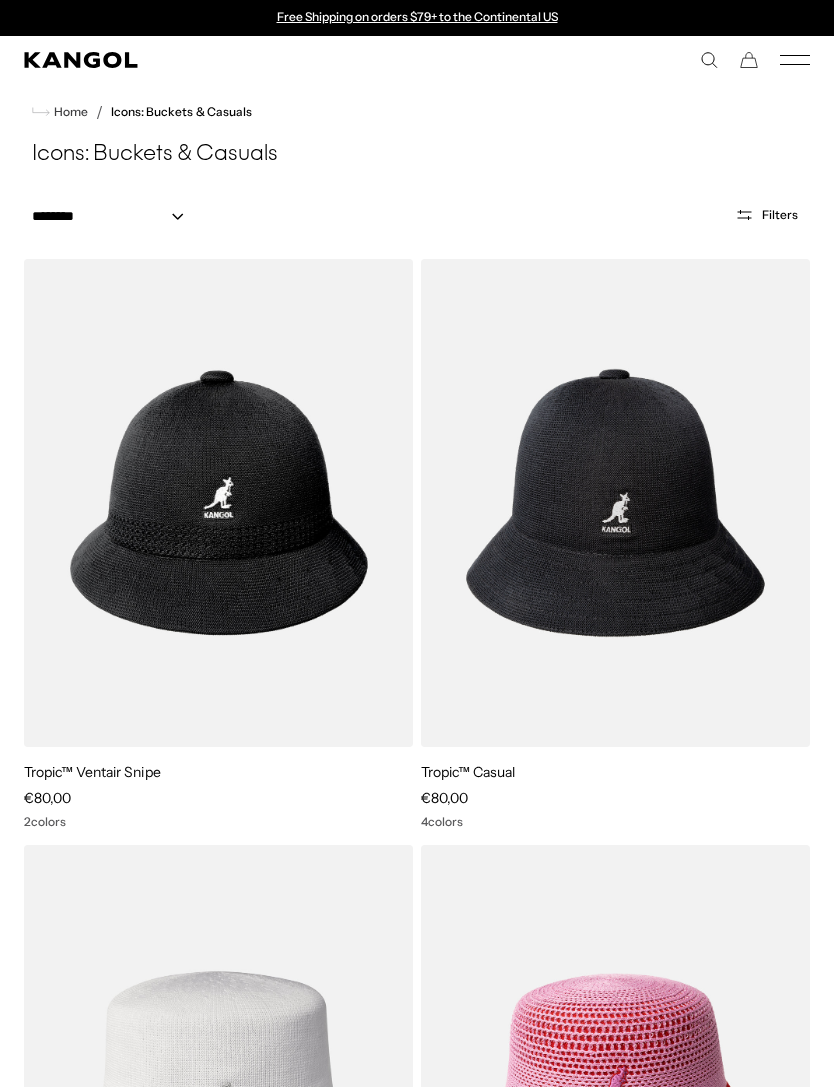 click 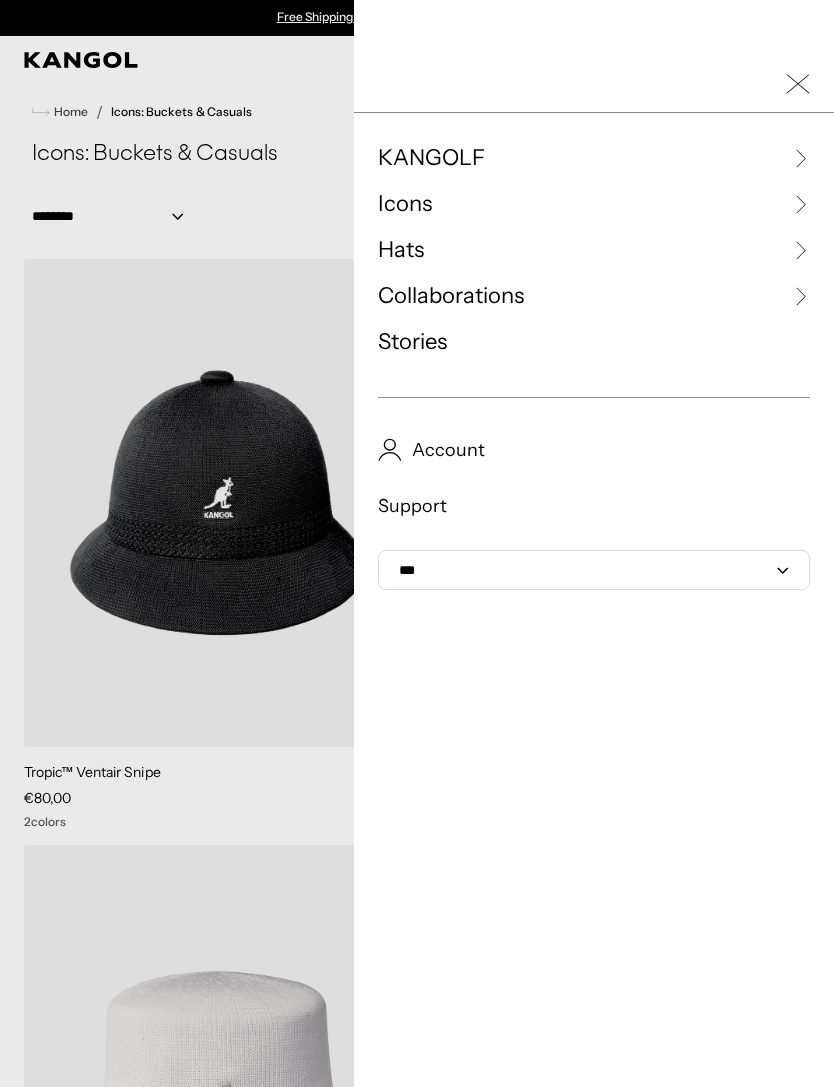 click 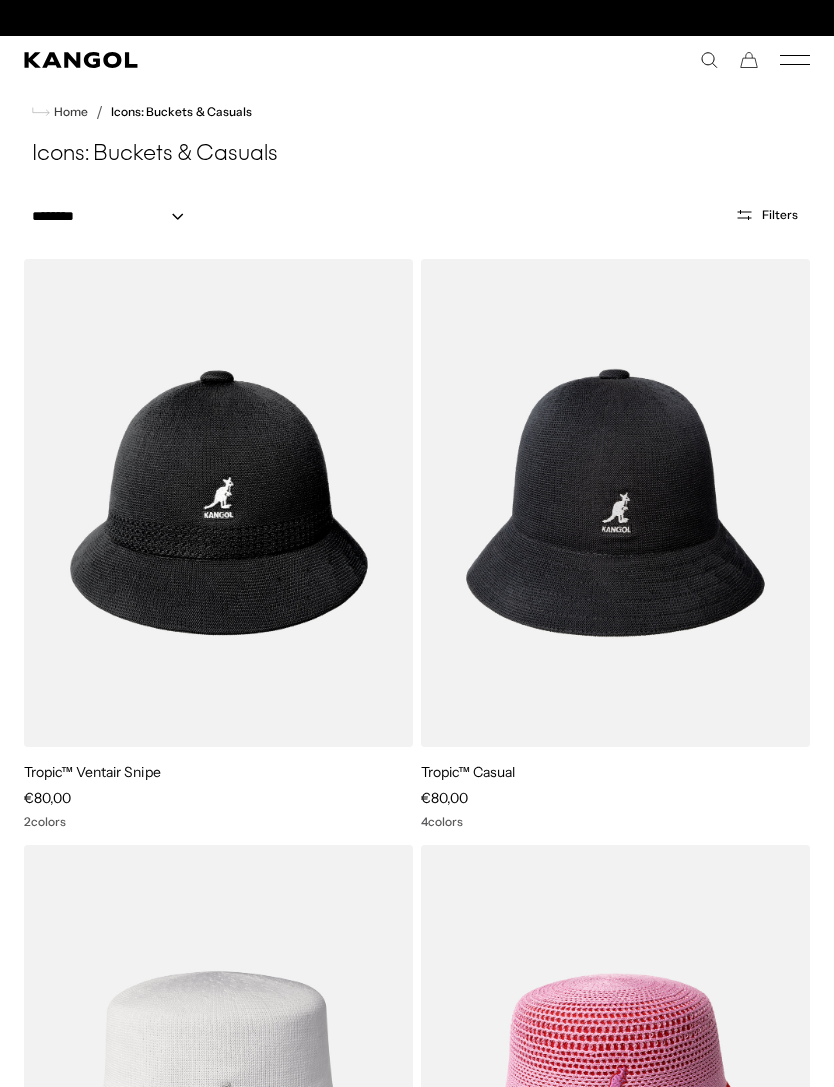 scroll, scrollTop: 0, scrollLeft: 412, axis: horizontal 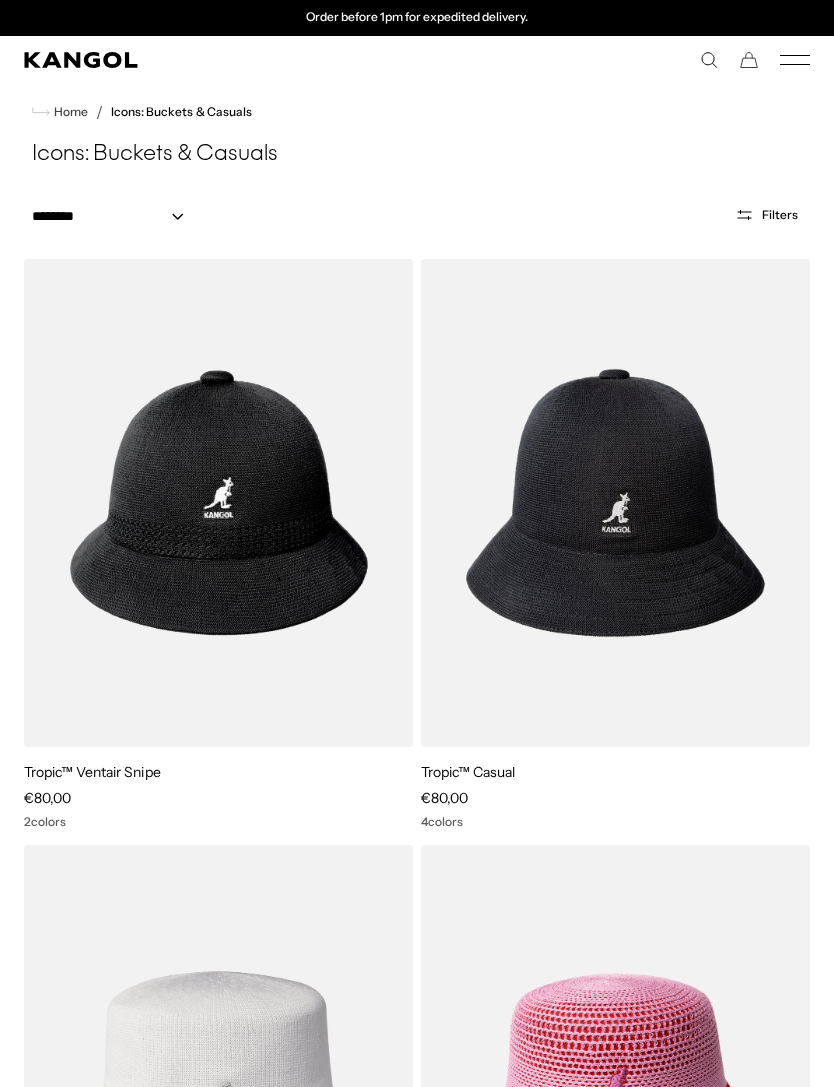 click 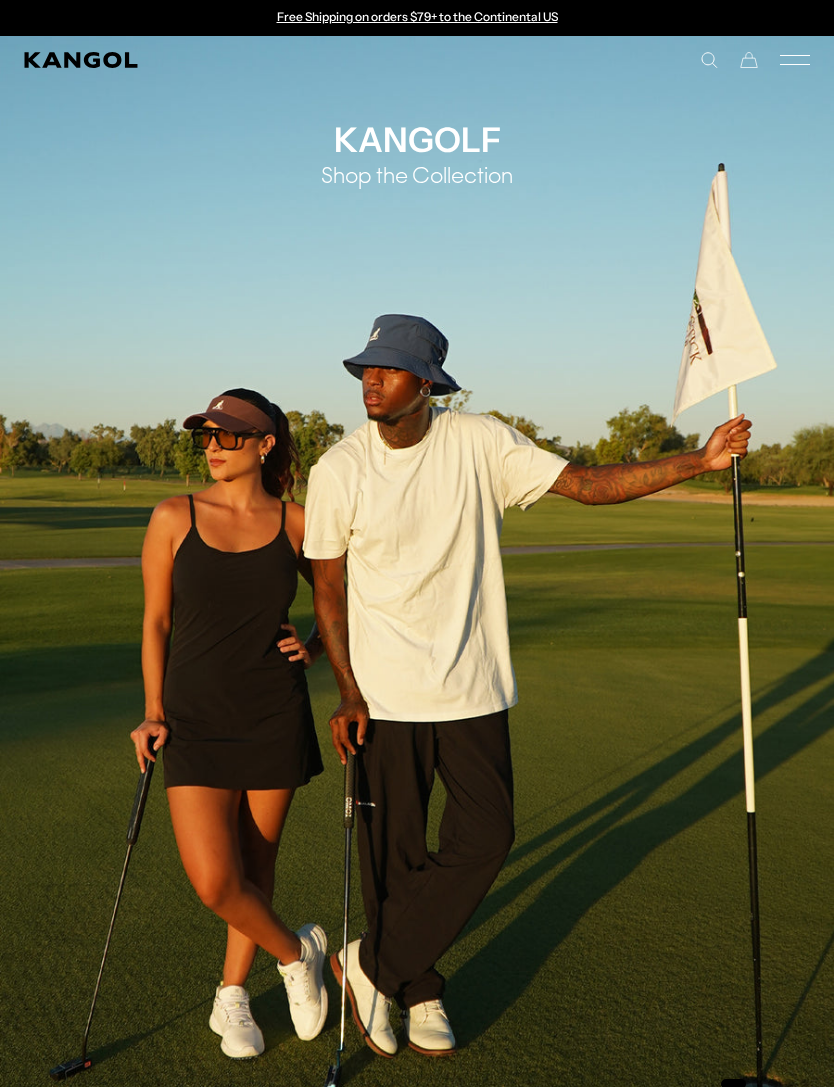 scroll, scrollTop: 0, scrollLeft: 0, axis: both 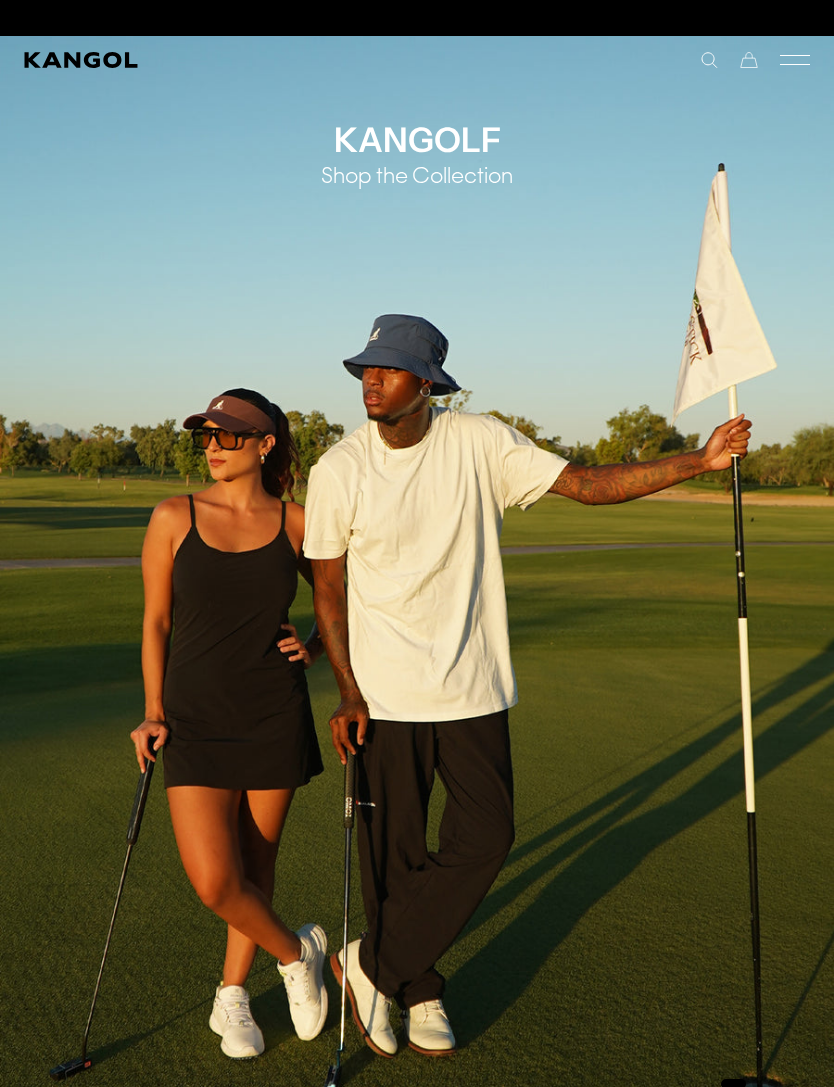 click 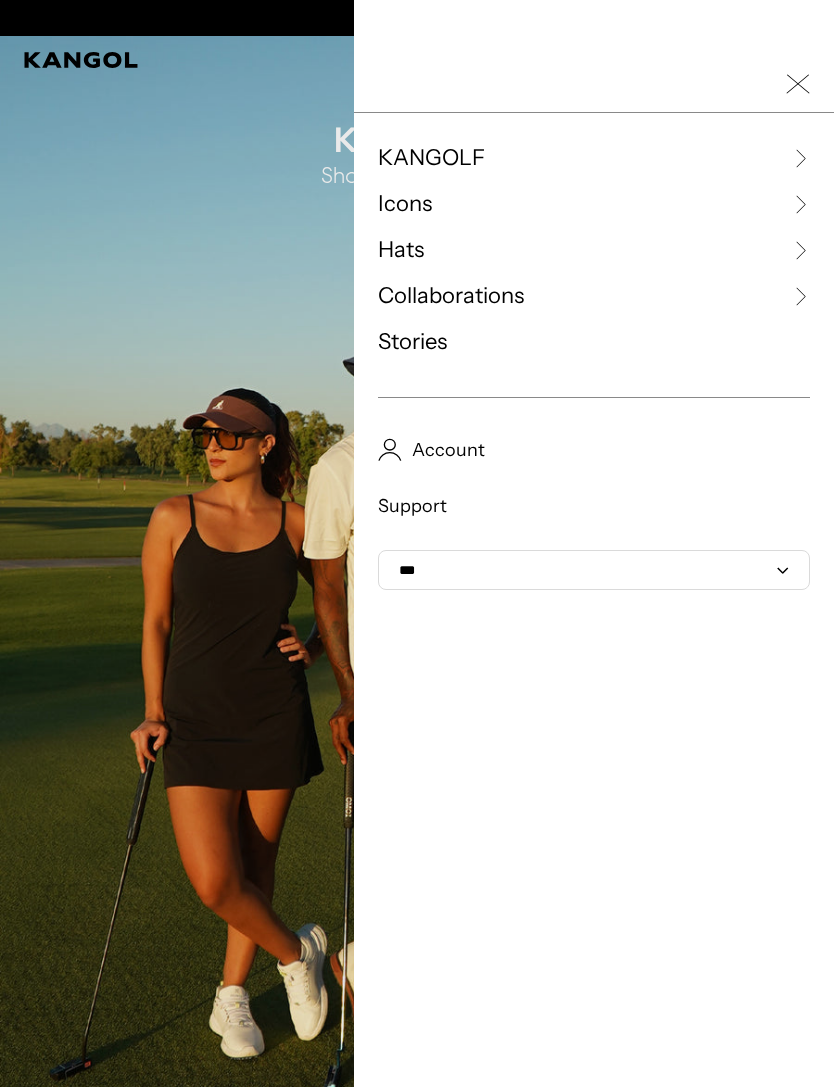 scroll, scrollTop: 0, scrollLeft: 412, axis: horizontal 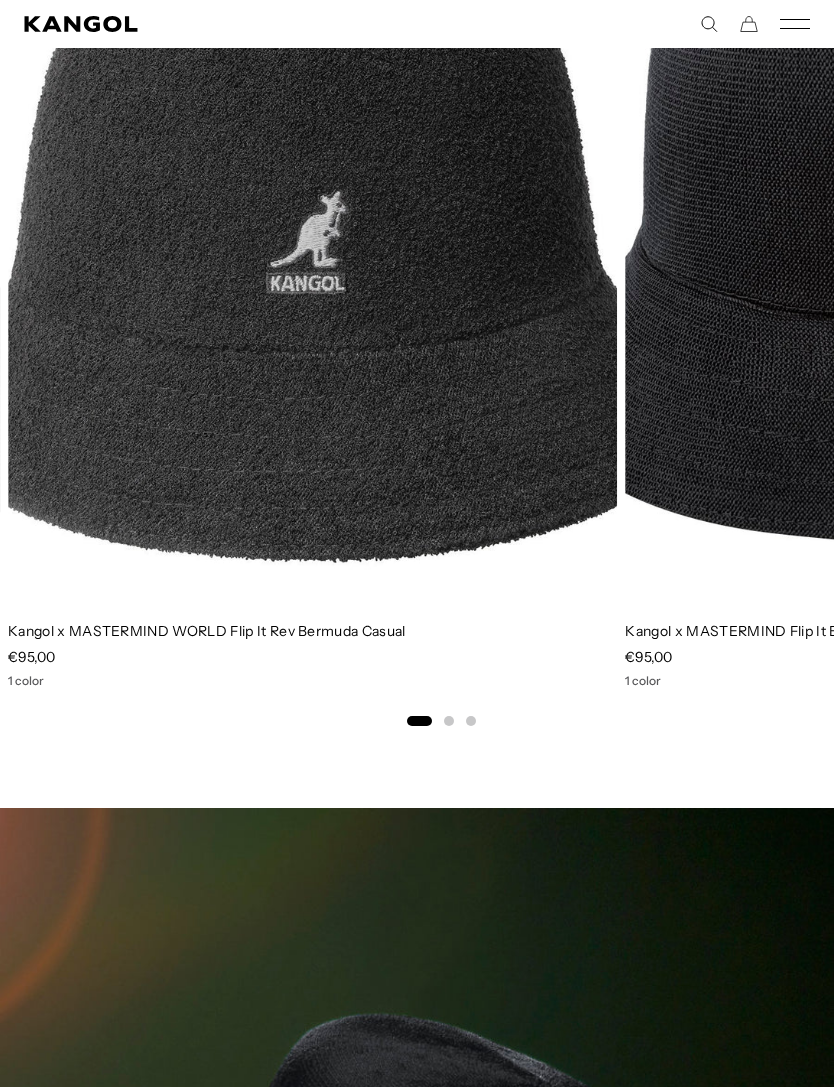 click at bounding box center [0, 0] 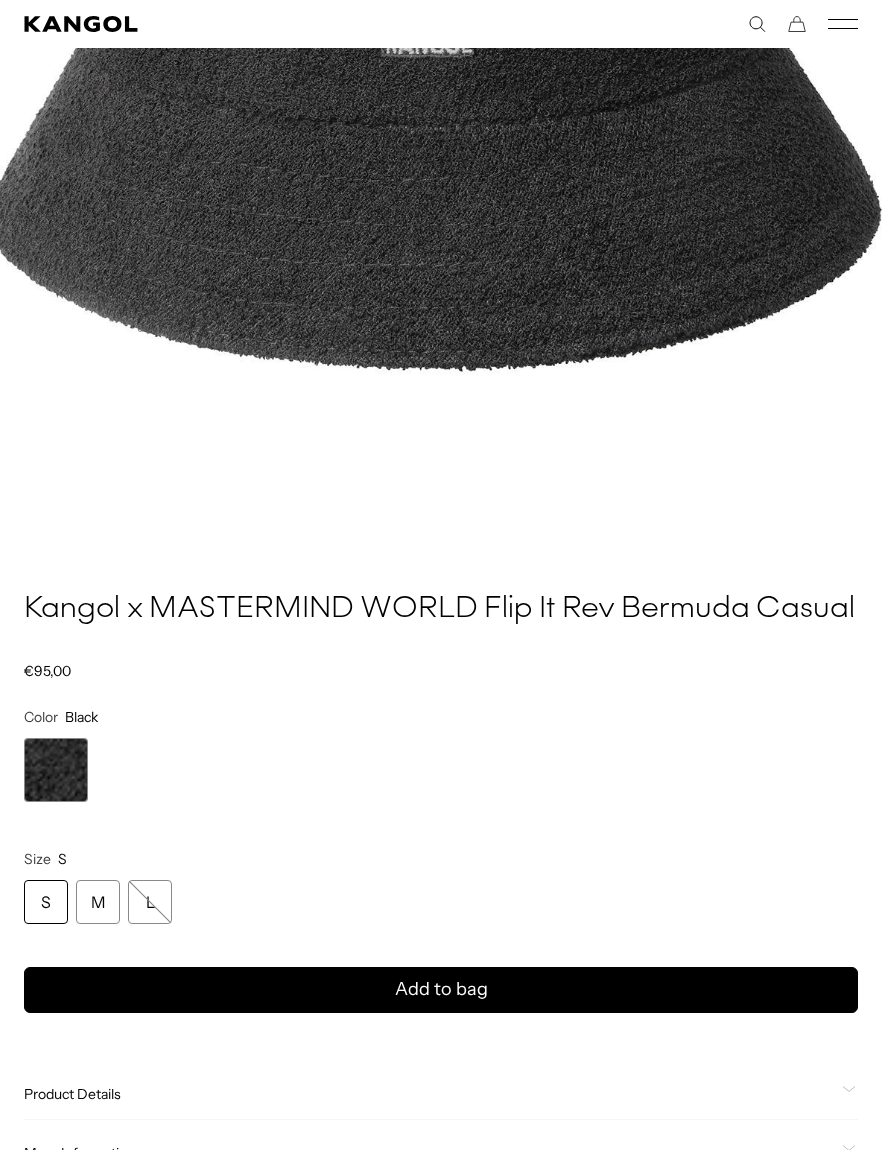scroll, scrollTop: 774, scrollLeft: 0, axis: vertical 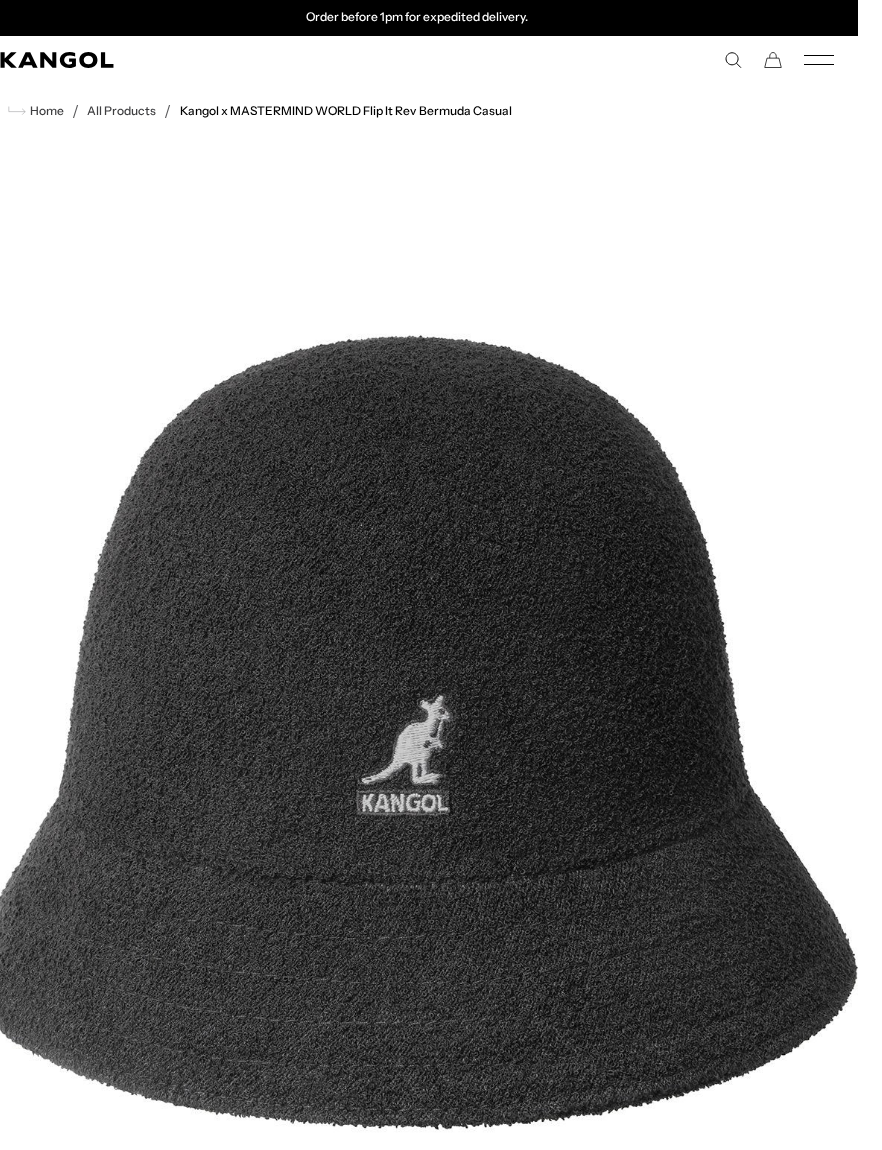 click 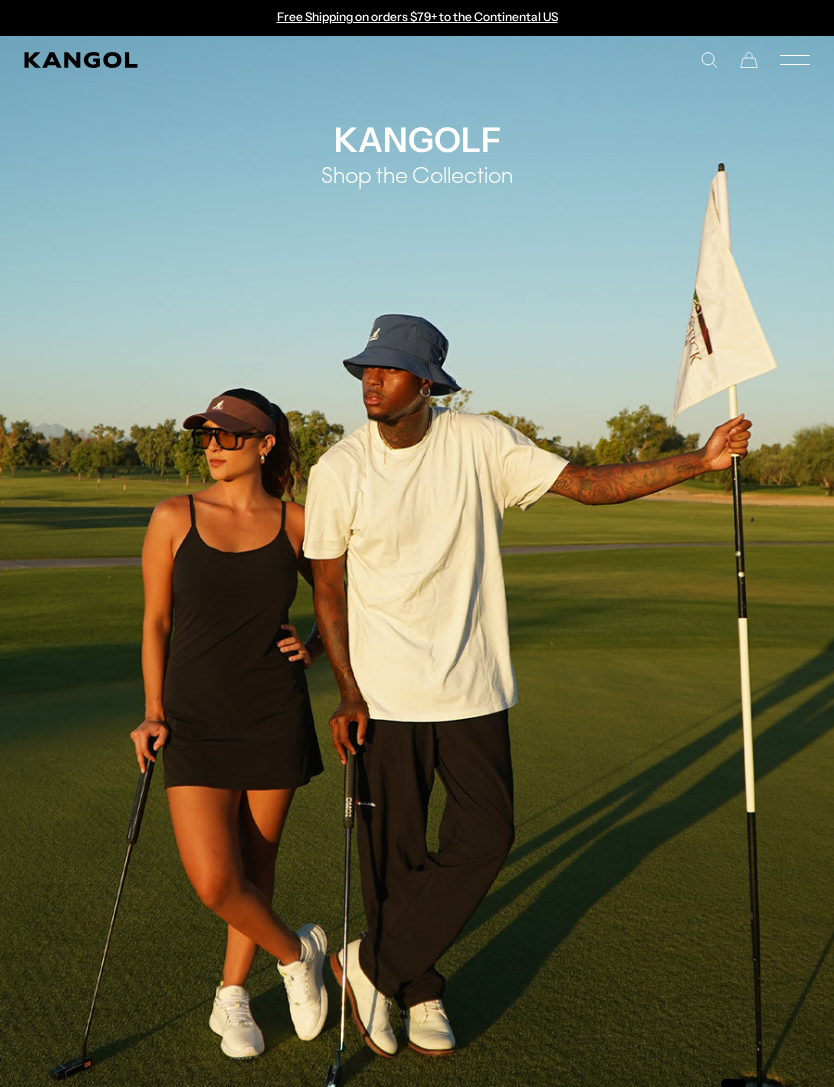scroll, scrollTop: 0, scrollLeft: 0, axis: both 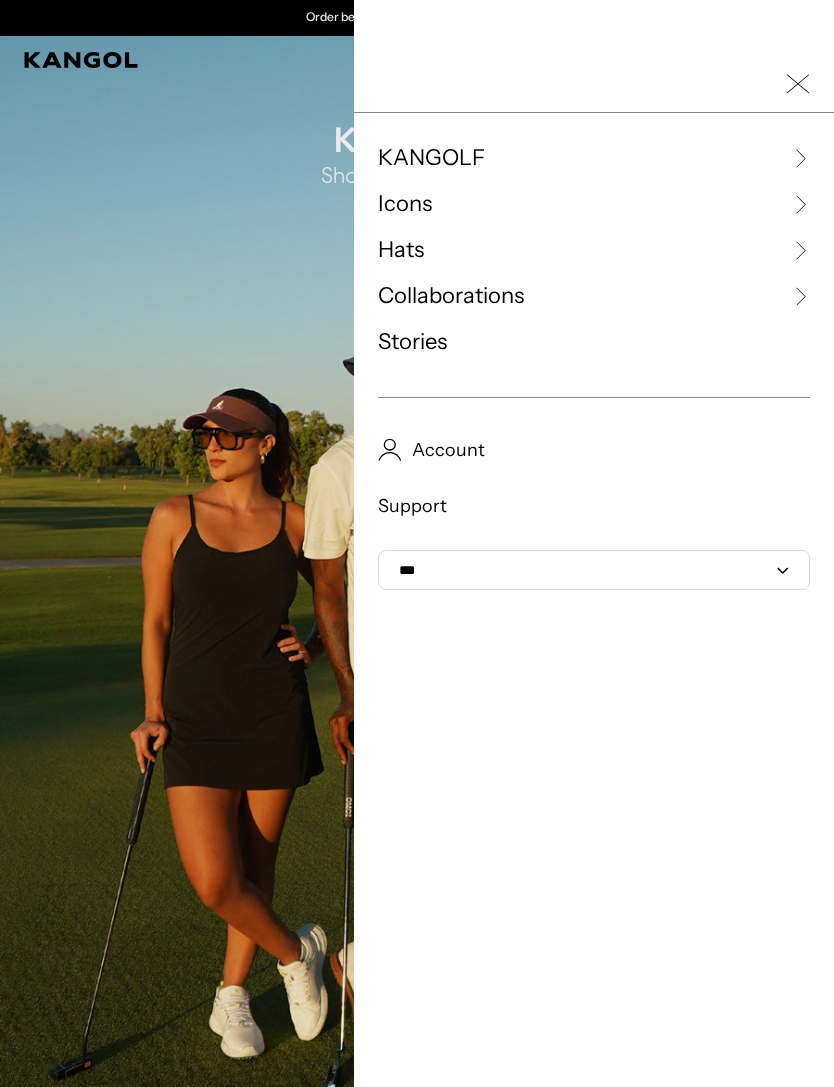 click 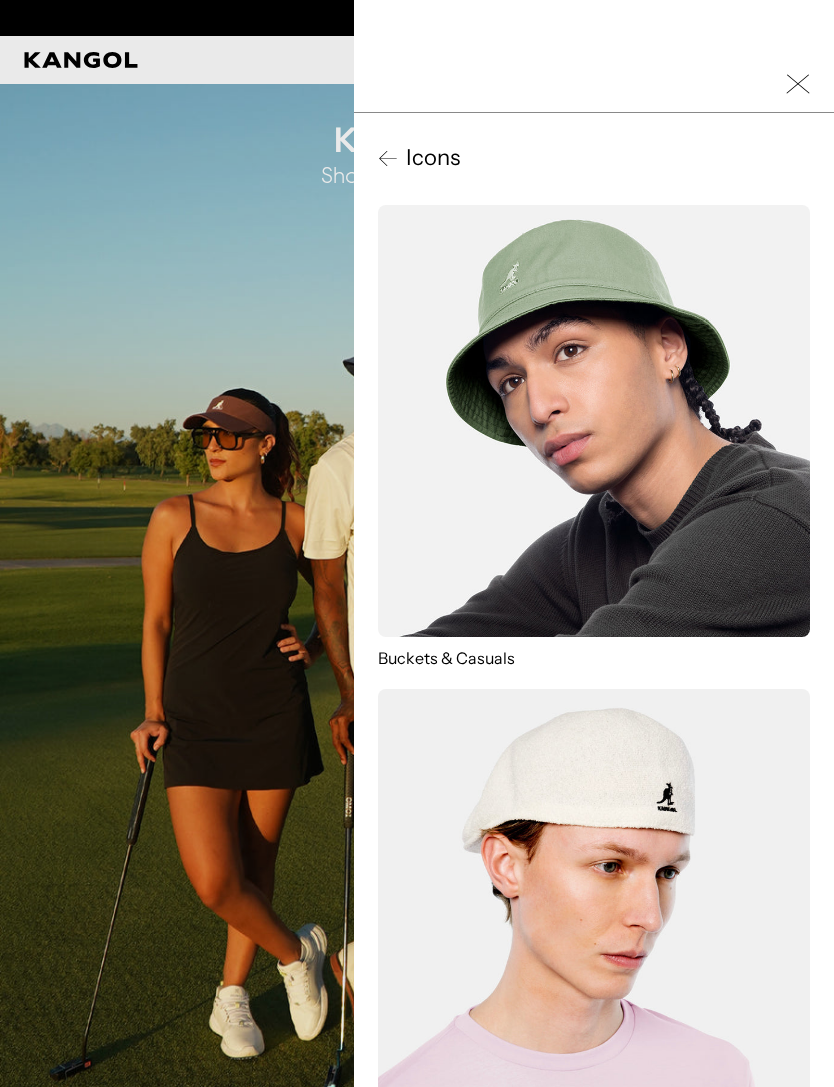 scroll, scrollTop: 0, scrollLeft: 0, axis: both 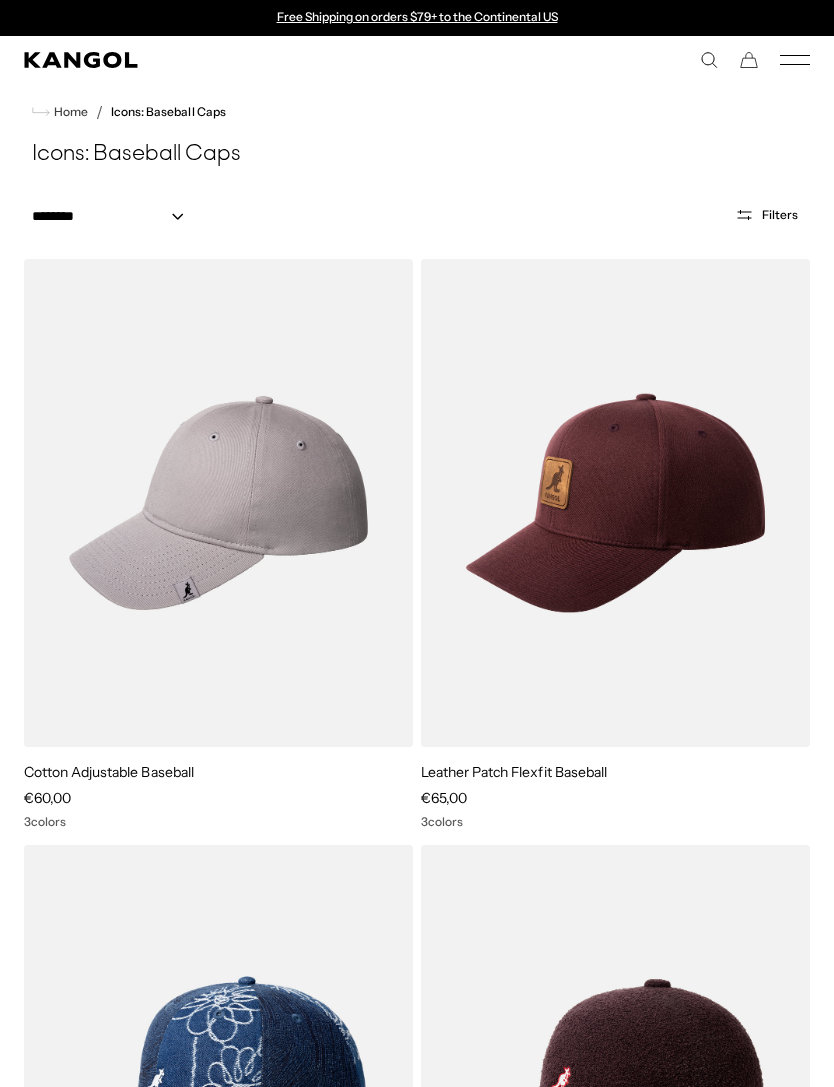 click on "Filters" at bounding box center (780, 215) 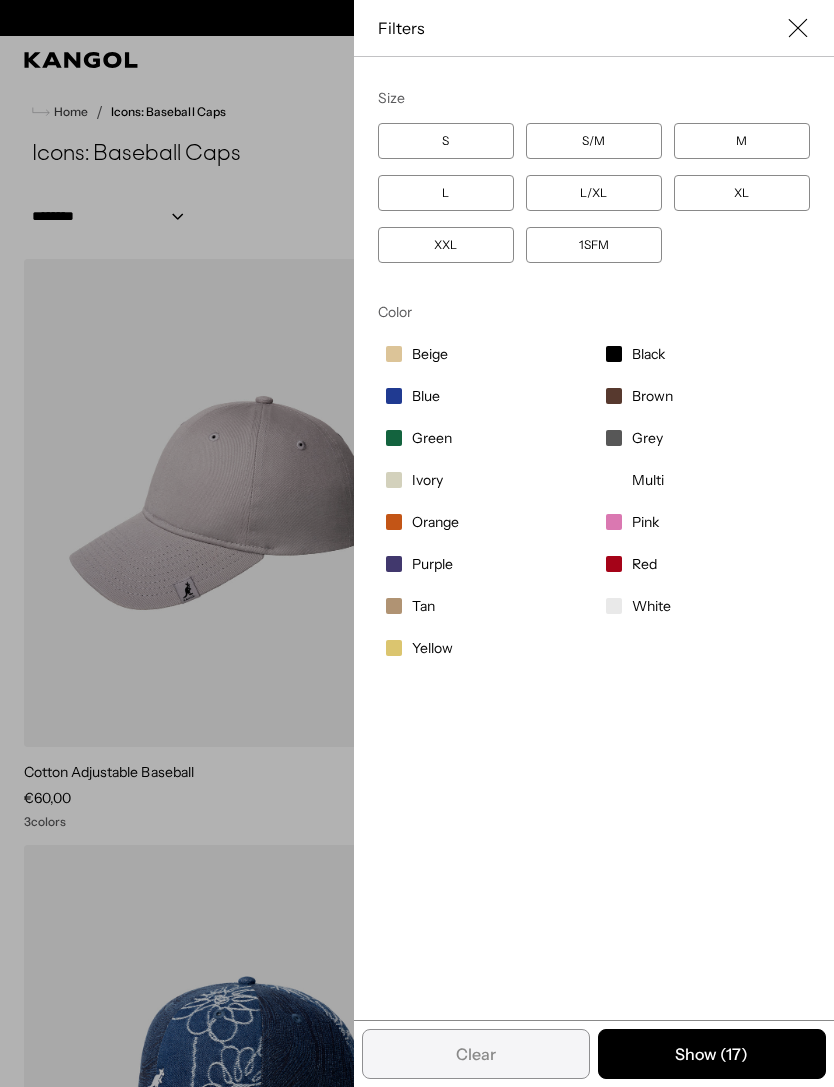 scroll, scrollTop: 0, scrollLeft: 412, axis: horizontal 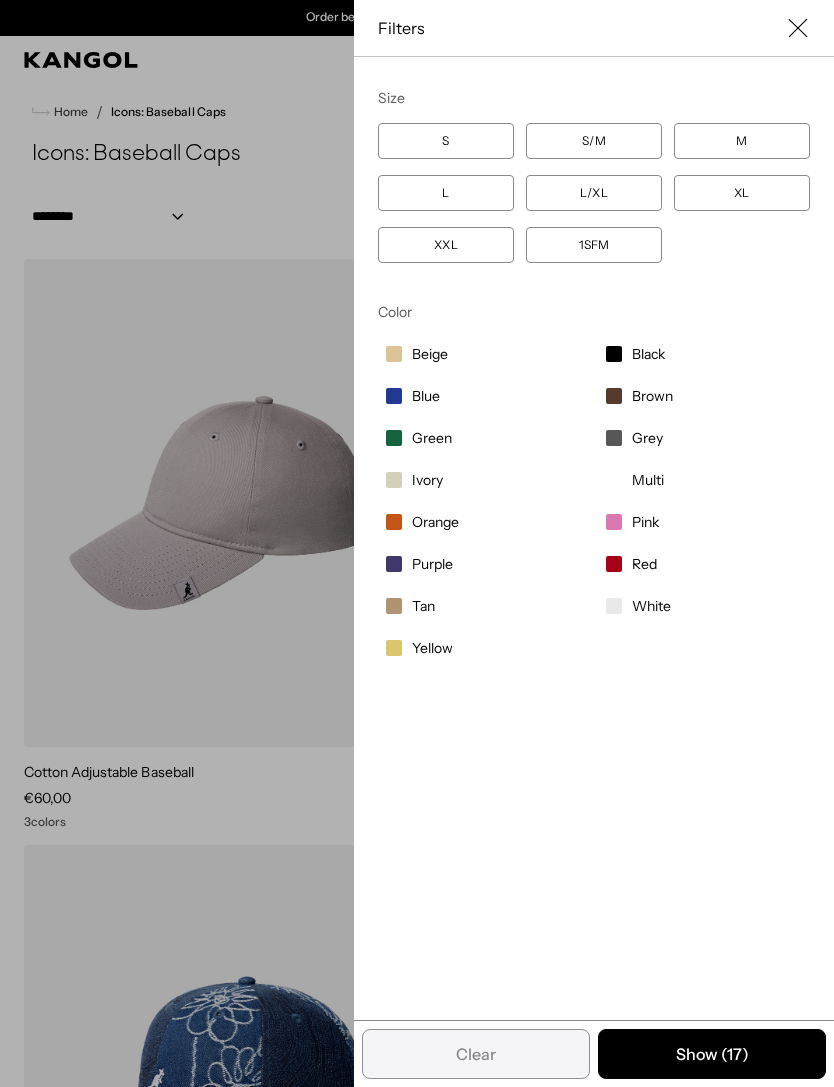 click at bounding box center [798, 28] 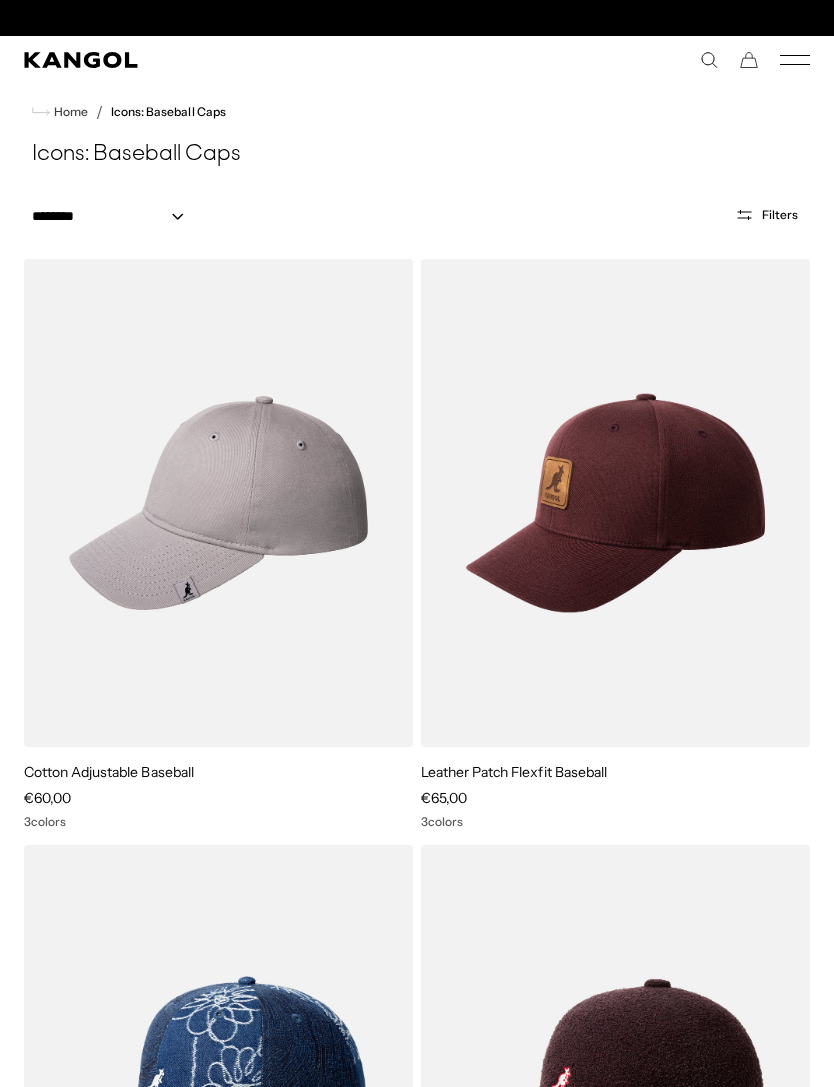 scroll, scrollTop: 0, scrollLeft: 0, axis: both 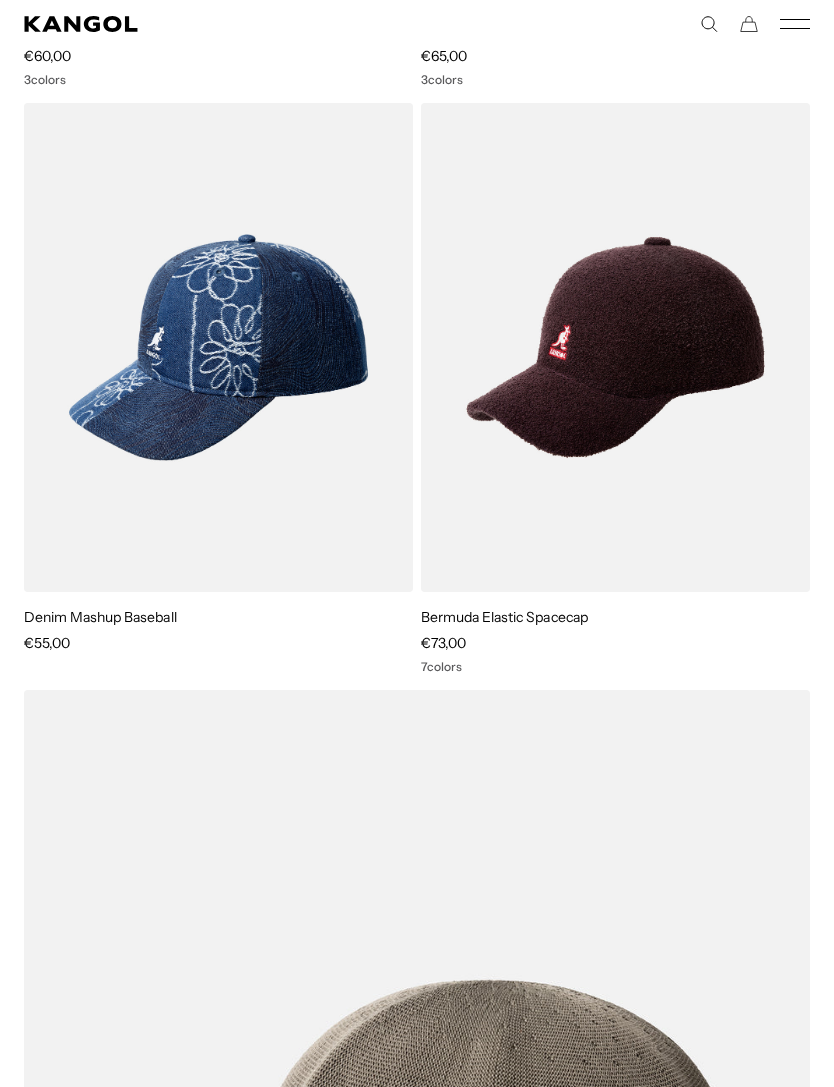 click at bounding box center (0, 0) 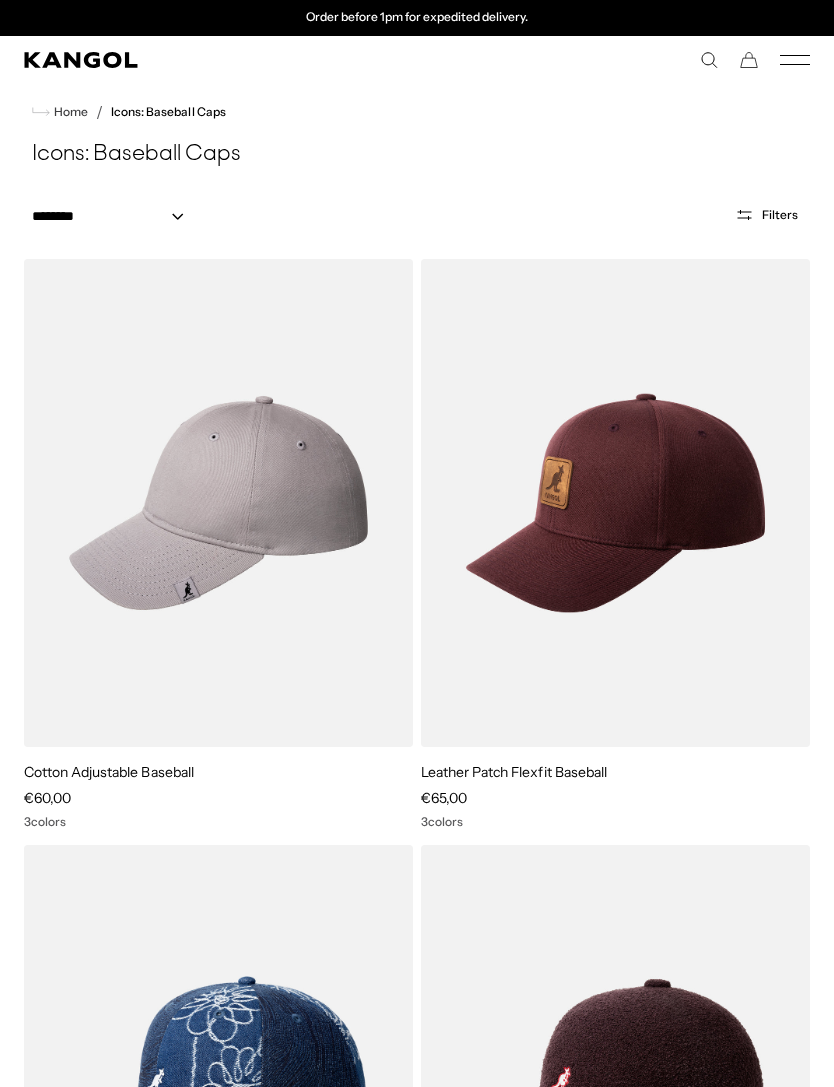 scroll, scrollTop: 806, scrollLeft: 0, axis: vertical 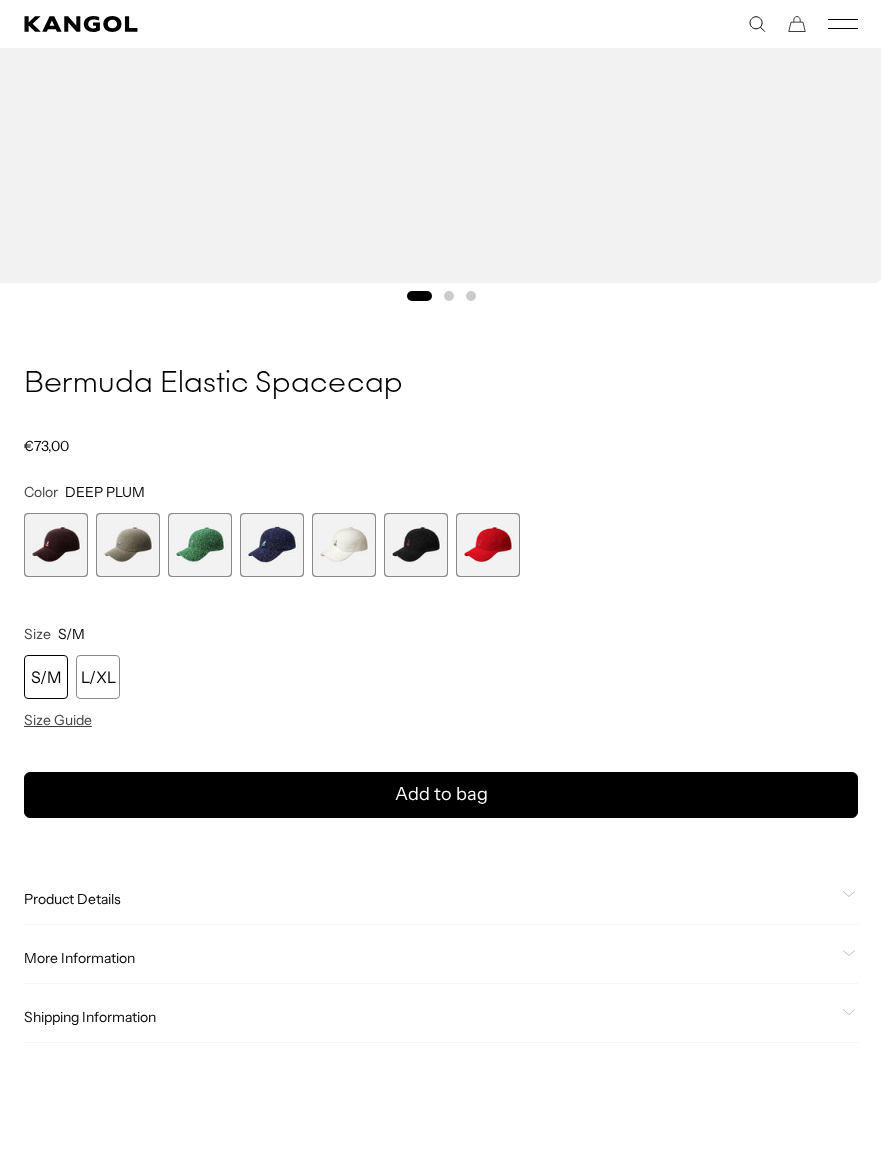 click at bounding box center [488, 545] 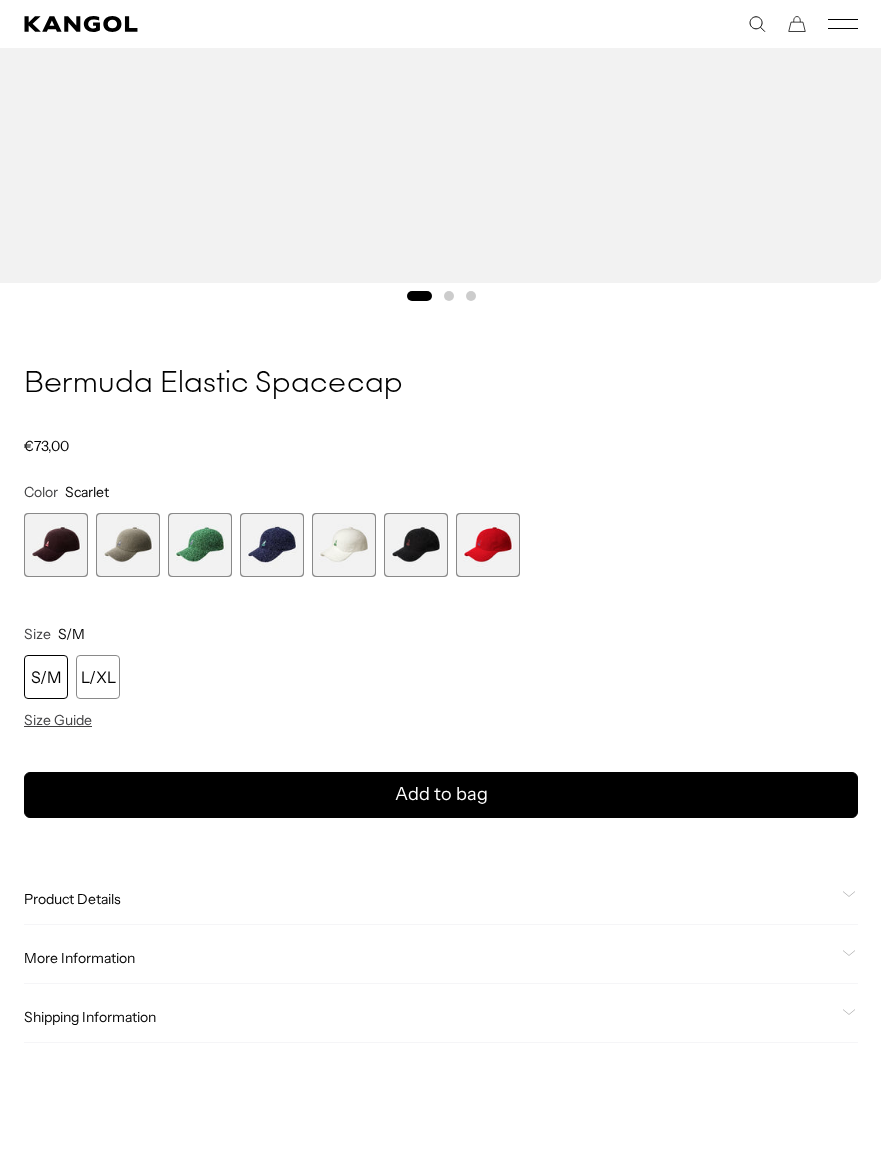 scroll, scrollTop: 0, scrollLeft: 412, axis: horizontal 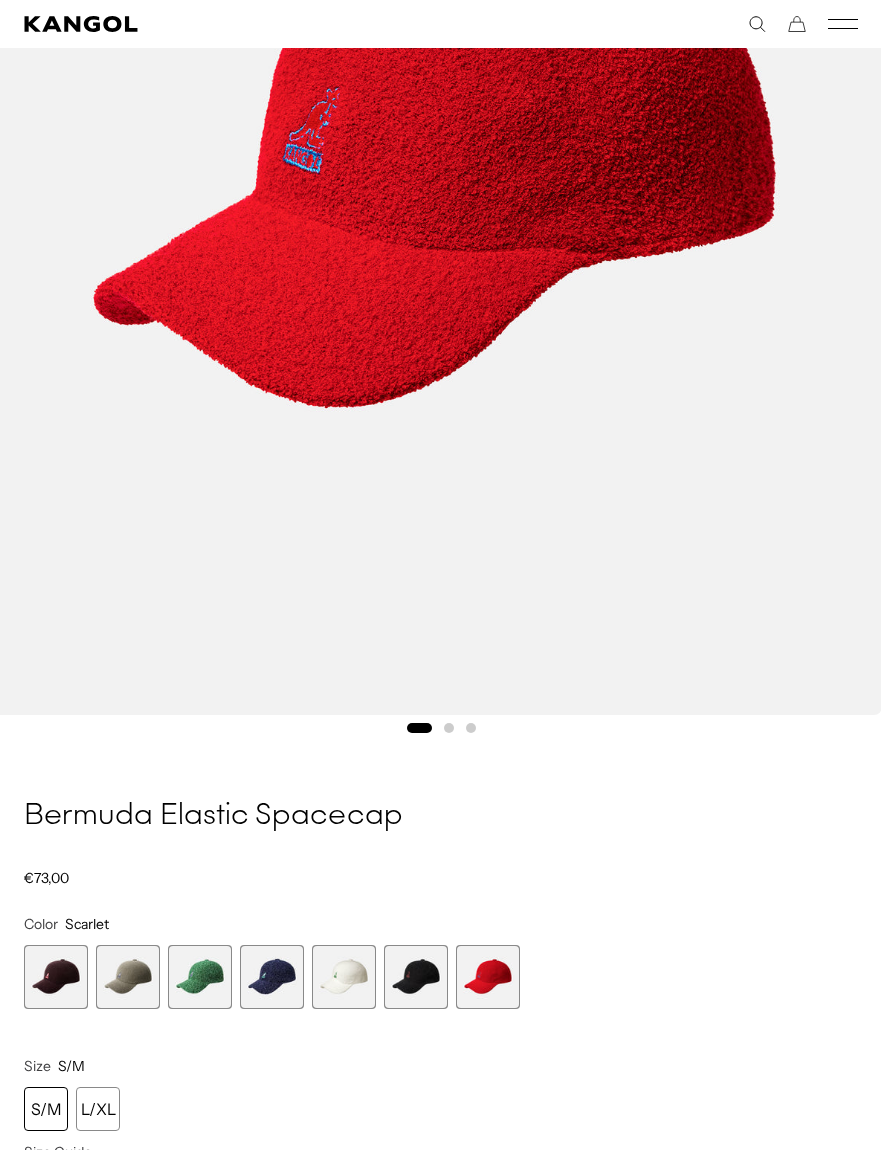 click at bounding box center [416, 977] 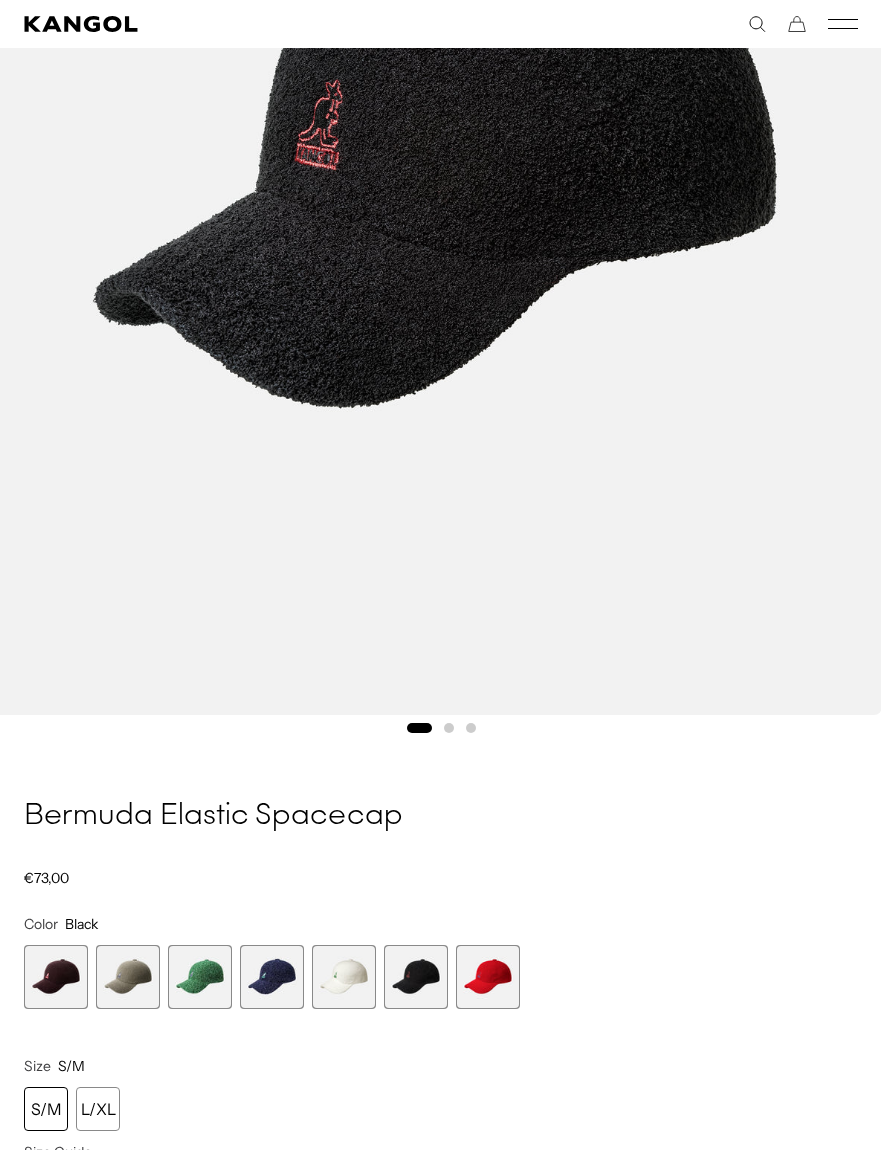 scroll, scrollTop: 0, scrollLeft: 0, axis: both 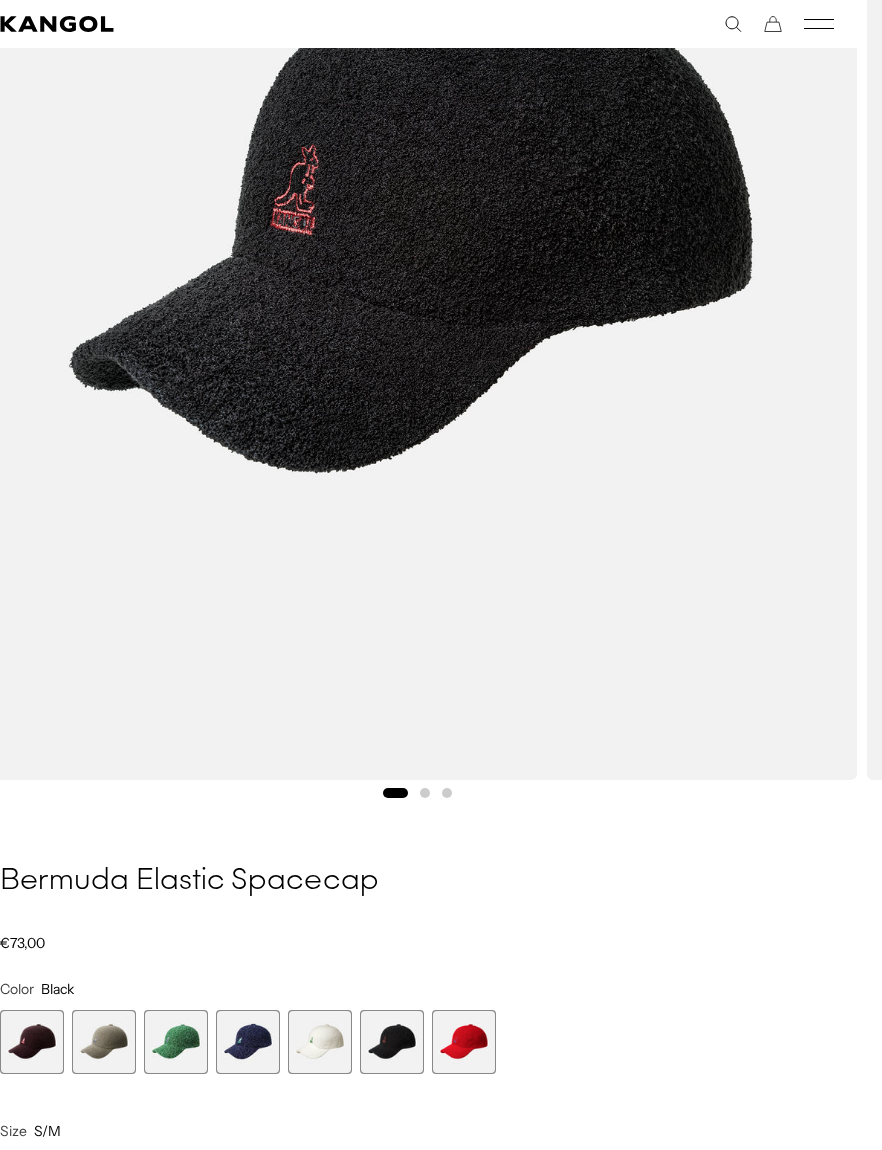 click at bounding box center (320, 1042) 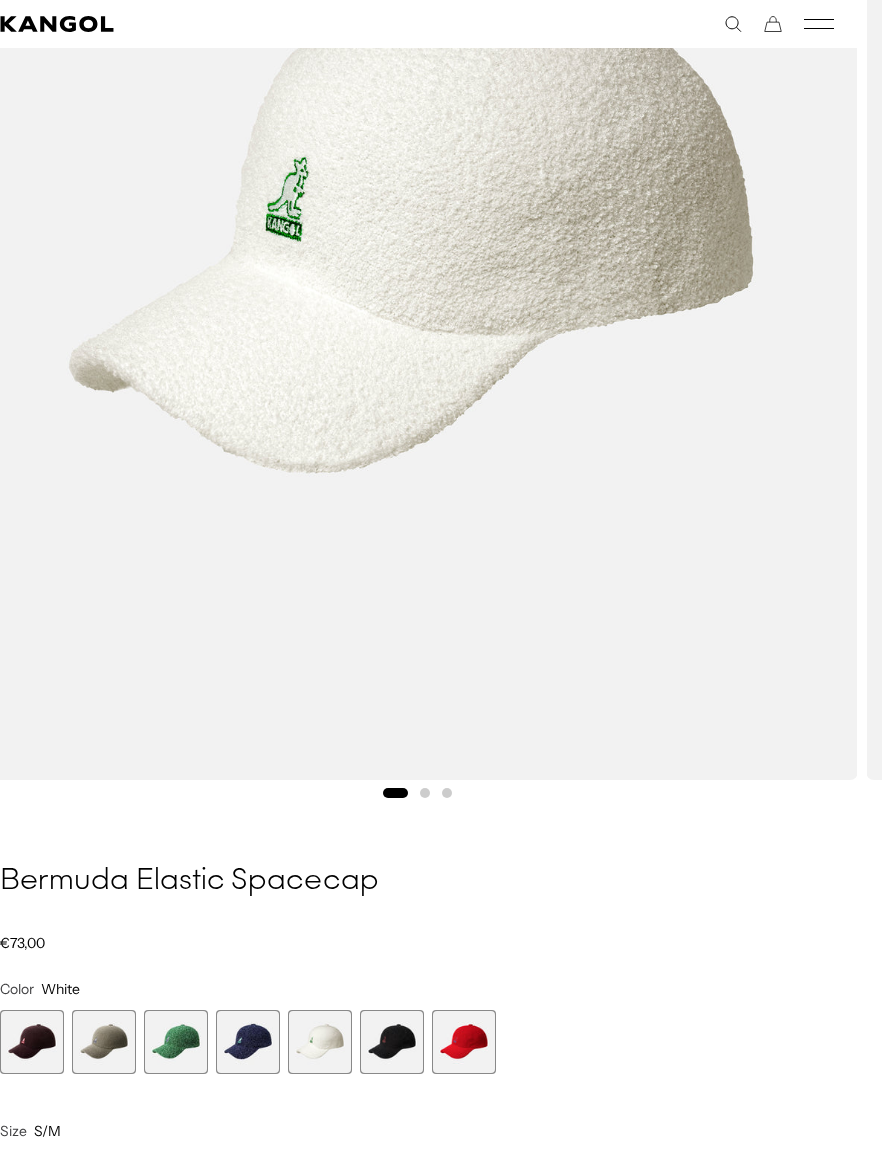 click at bounding box center [248, 1042] 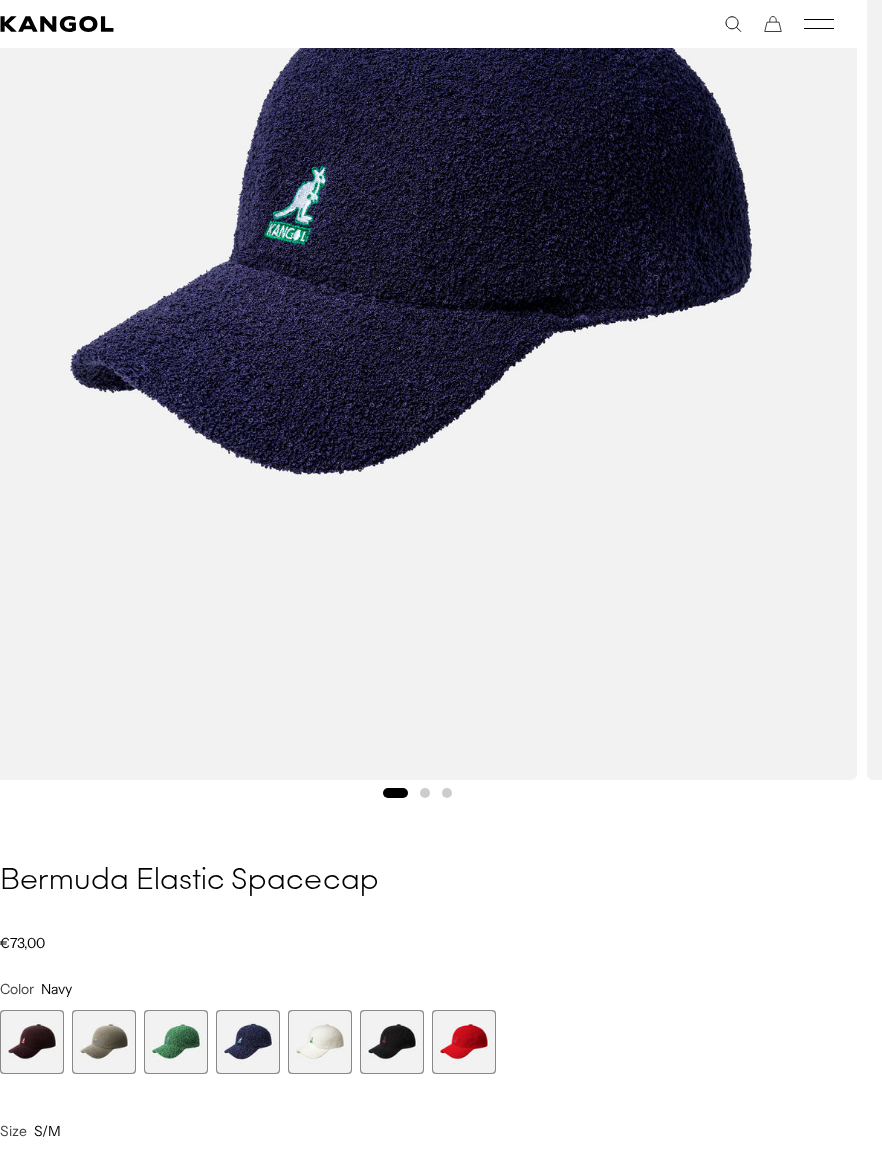 click at bounding box center [176, 1042] 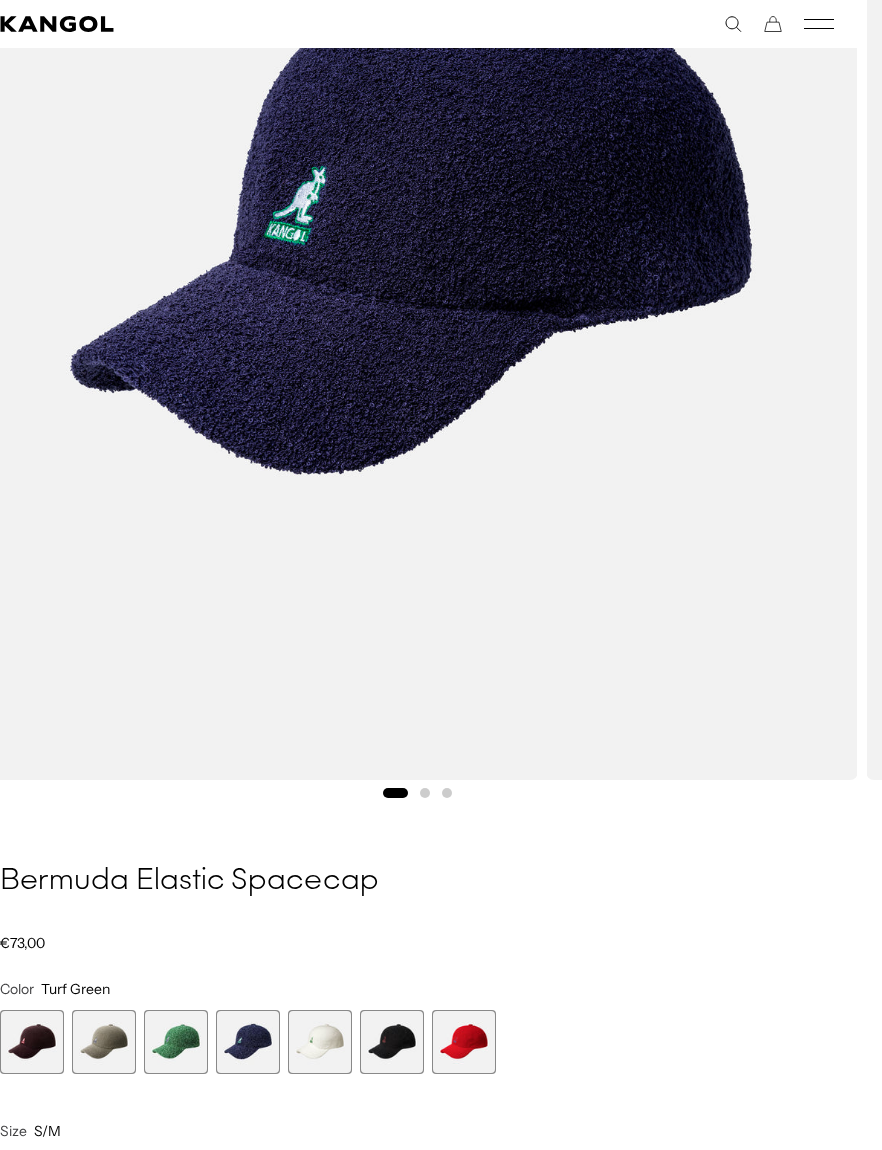 scroll, scrollTop: 0, scrollLeft: 412, axis: horizontal 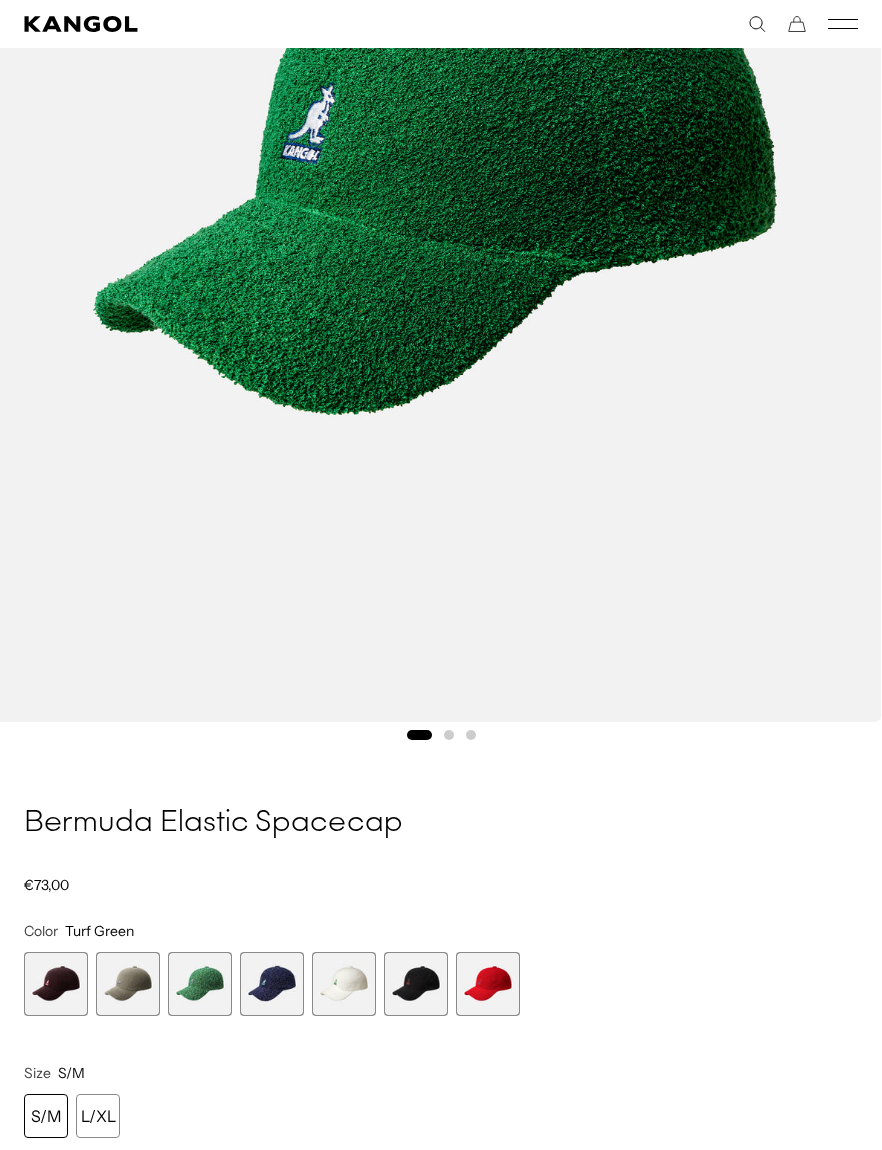 click at bounding box center [128, 984] 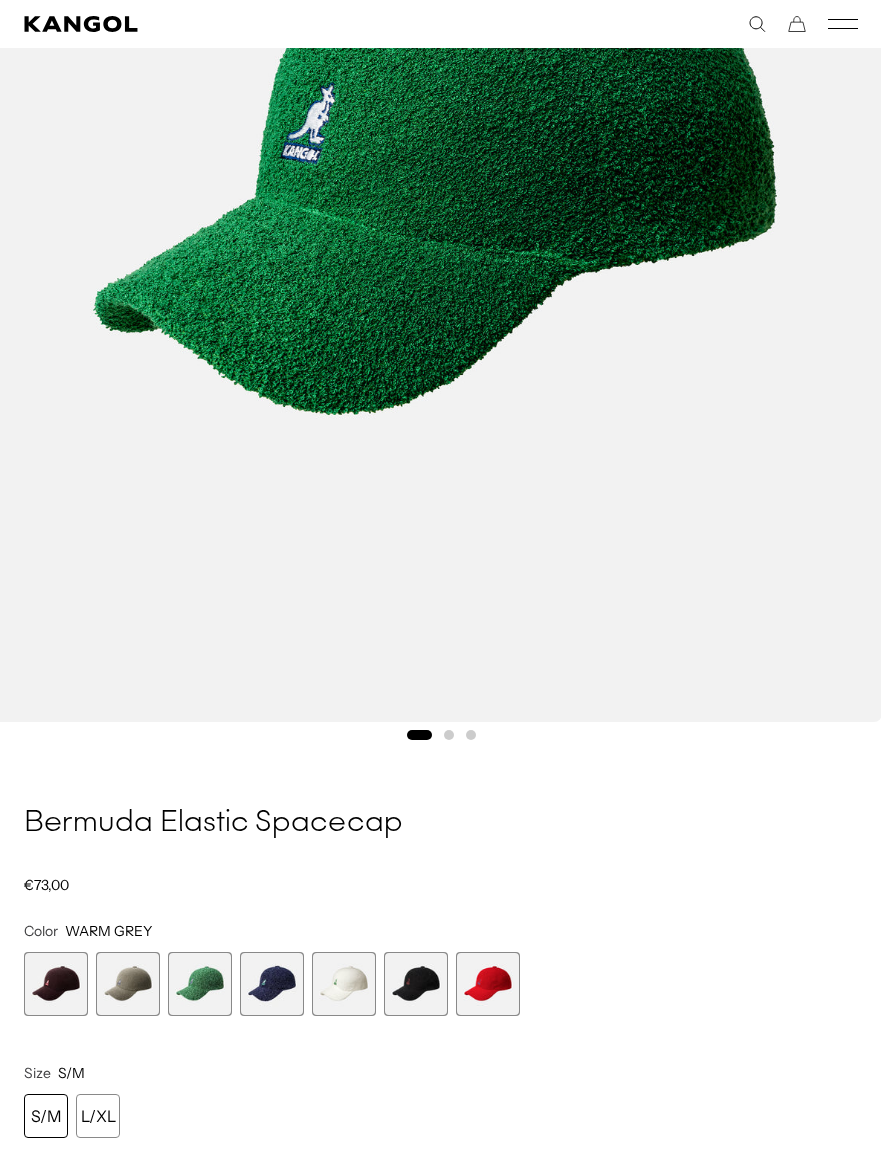 scroll, scrollTop: 0, scrollLeft: 0, axis: both 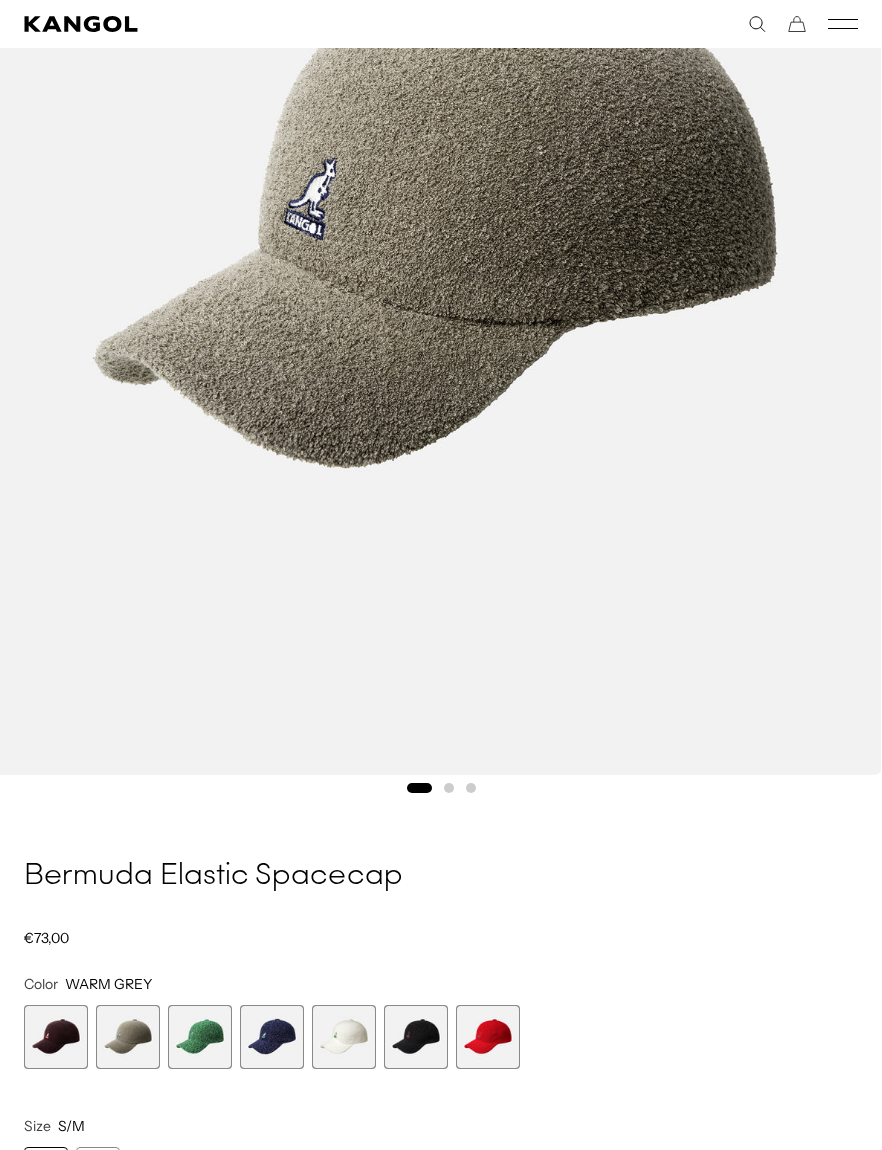 click at bounding box center (56, 1037) 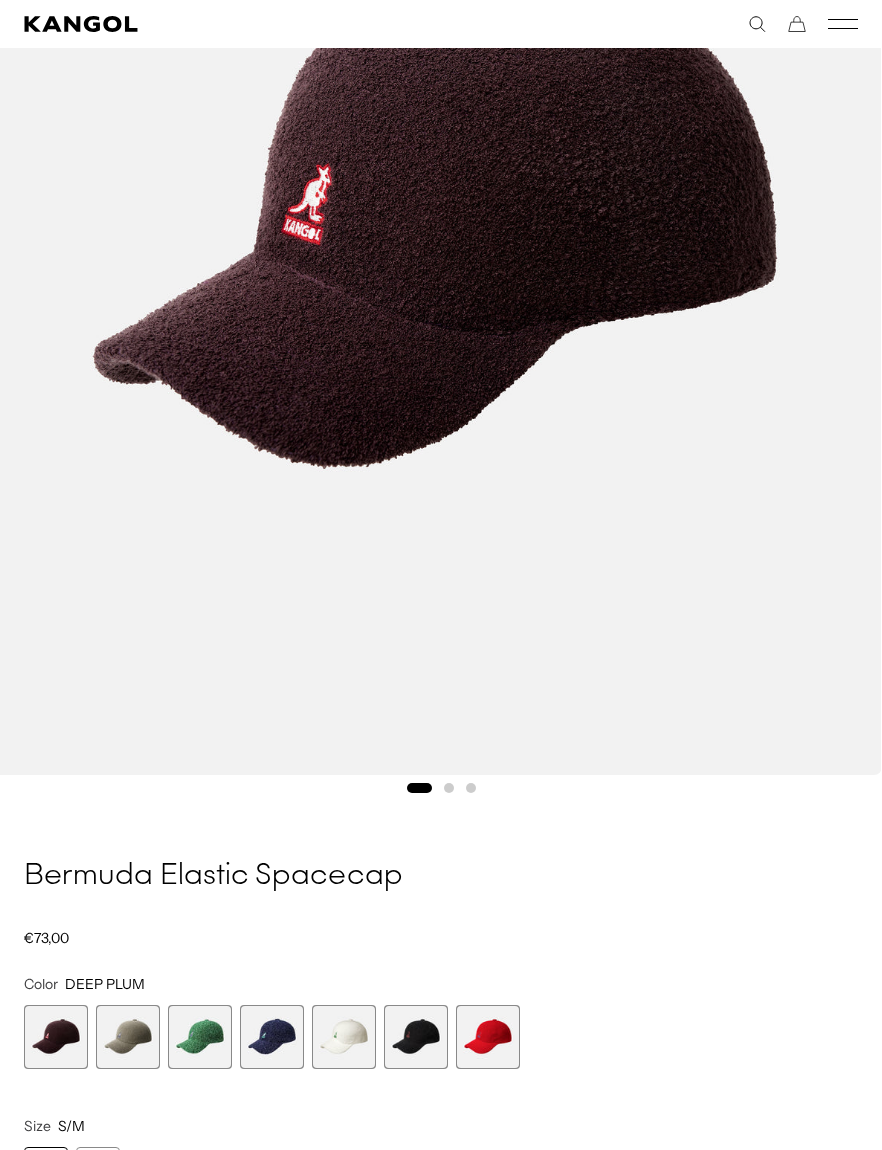scroll, scrollTop: 0, scrollLeft: 412, axis: horizontal 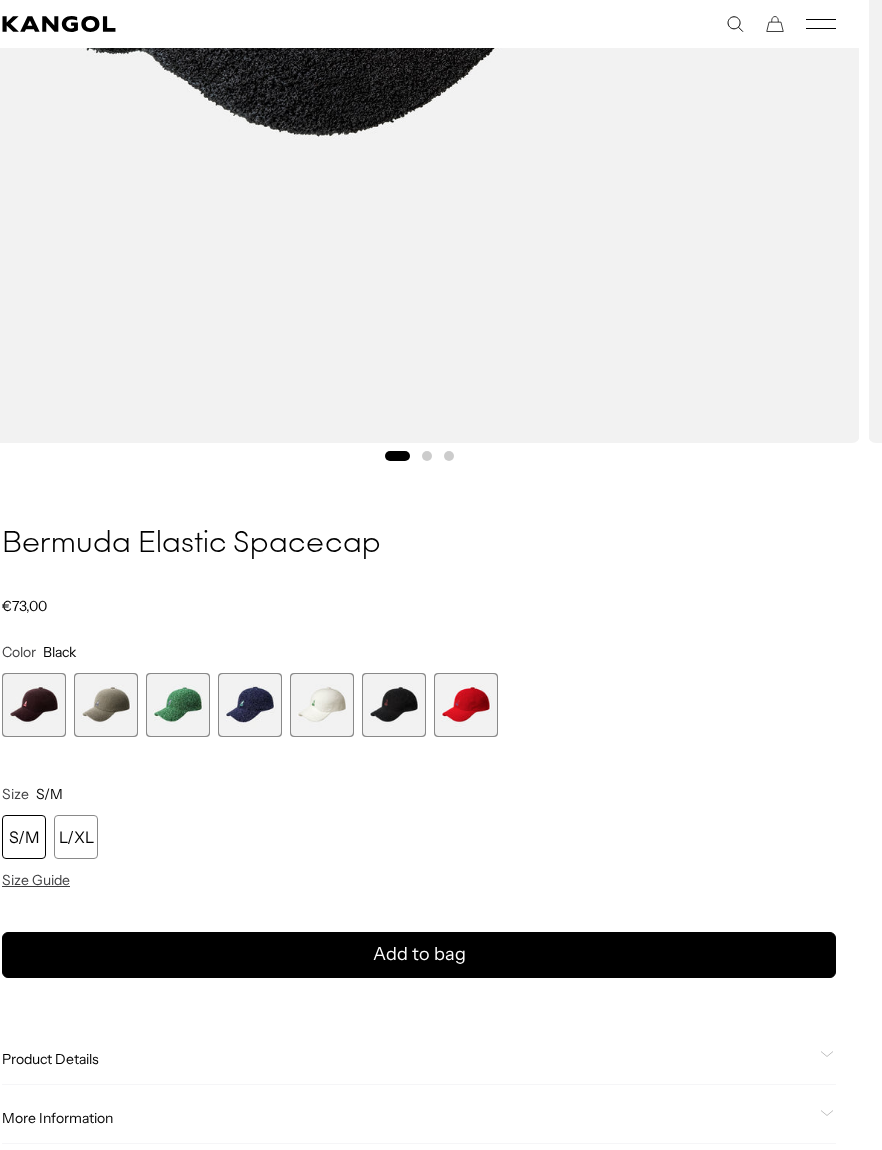 click on "L/XL" at bounding box center (76, 837) 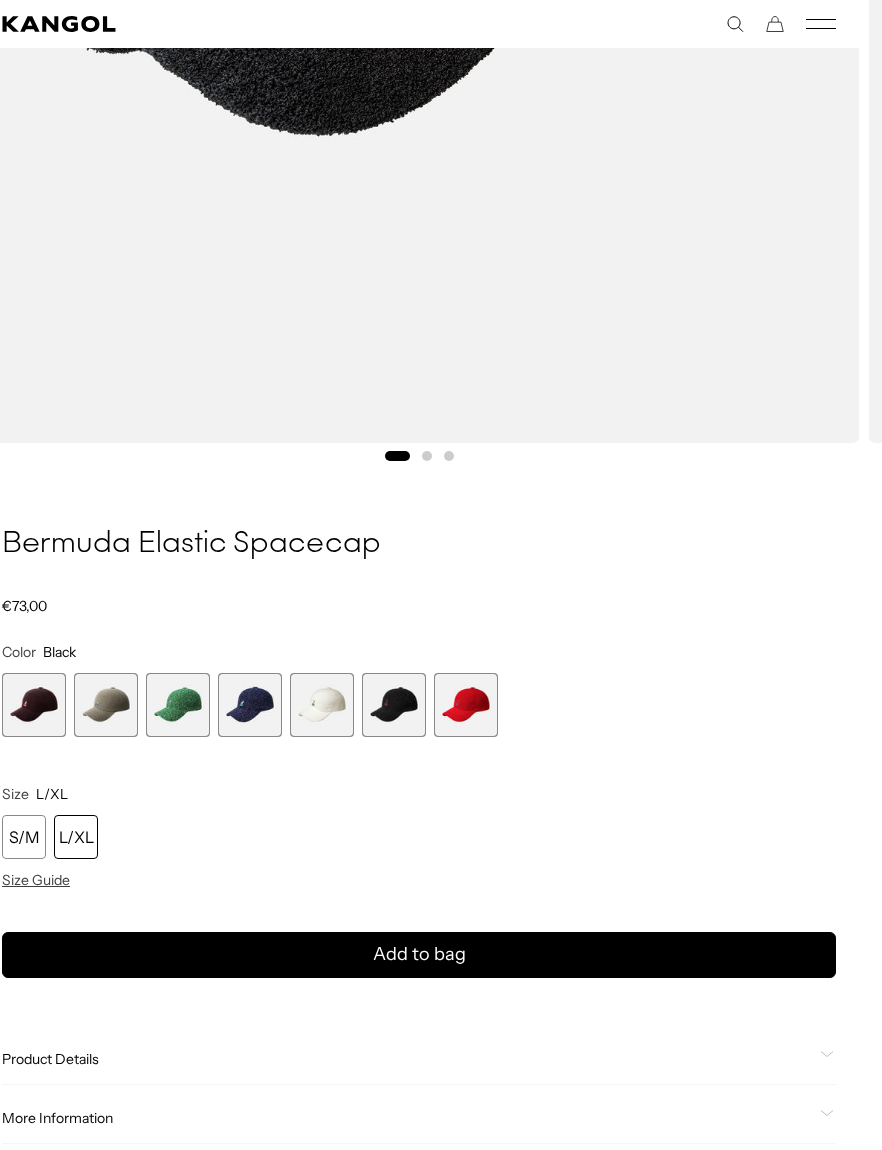 scroll, scrollTop: 0, scrollLeft: 0, axis: both 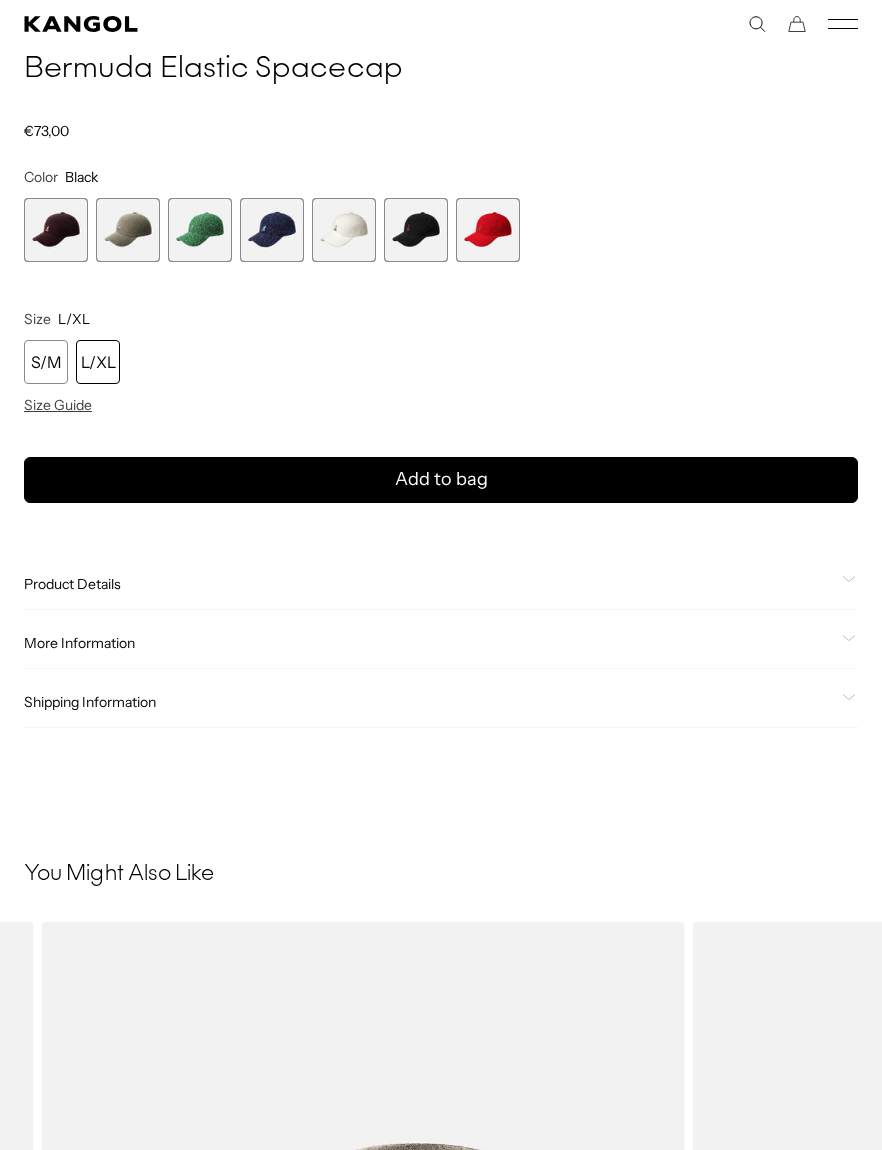click on "Shipping Information" 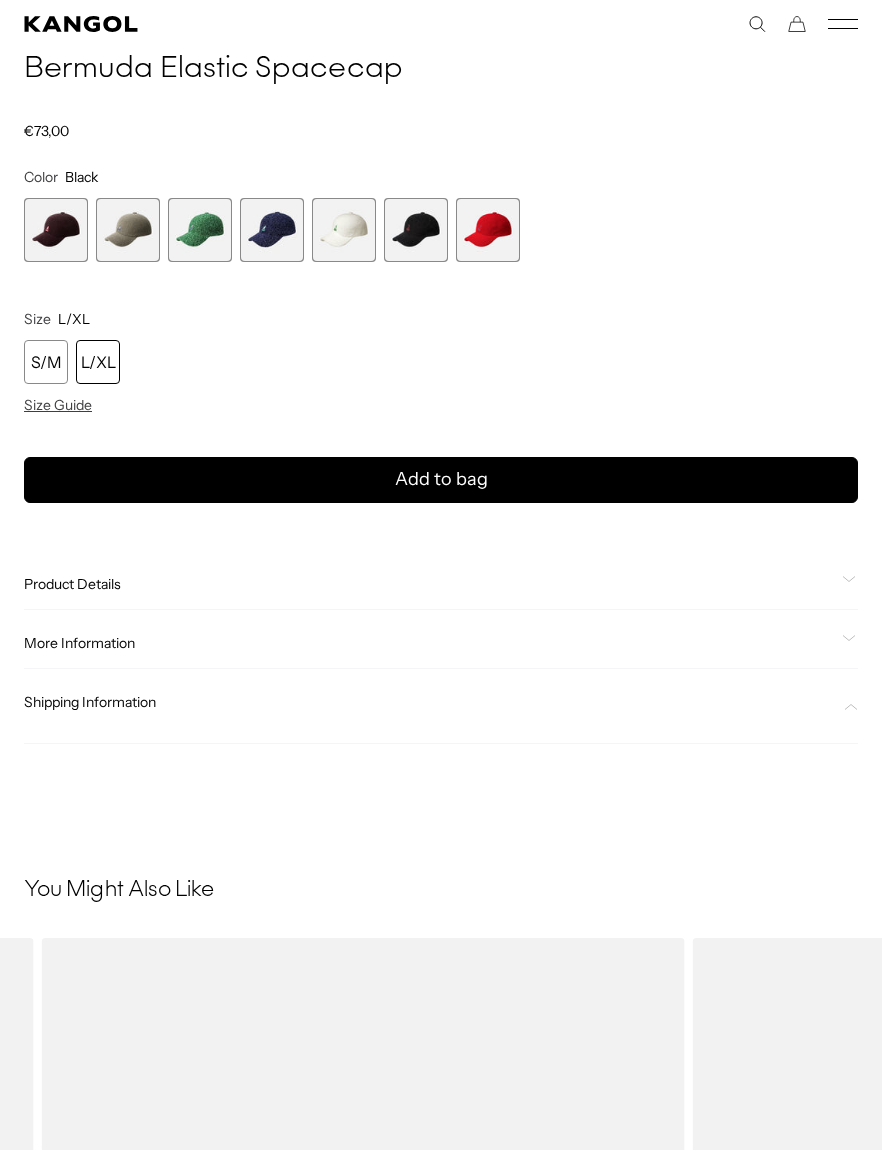 scroll, scrollTop: 0, scrollLeft: 412, axis: horizontal 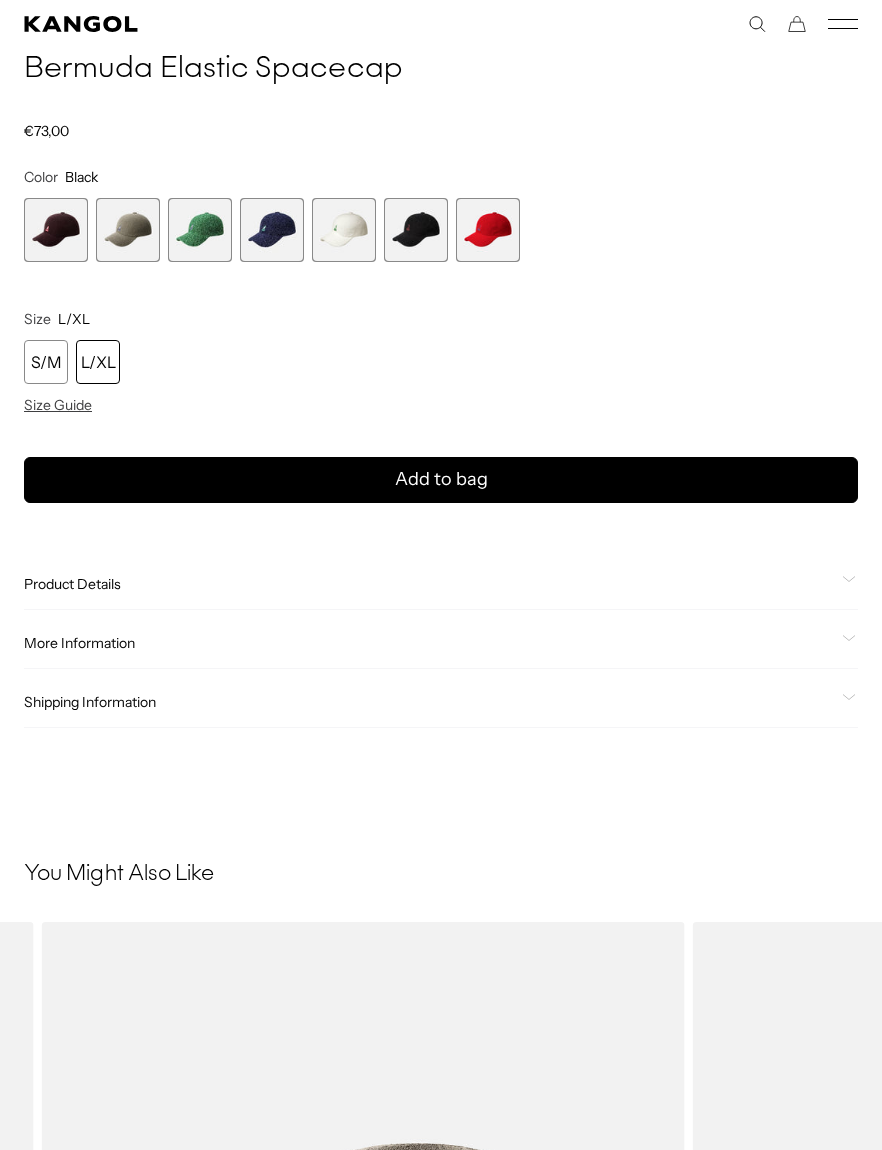 click on "Shipping Information" 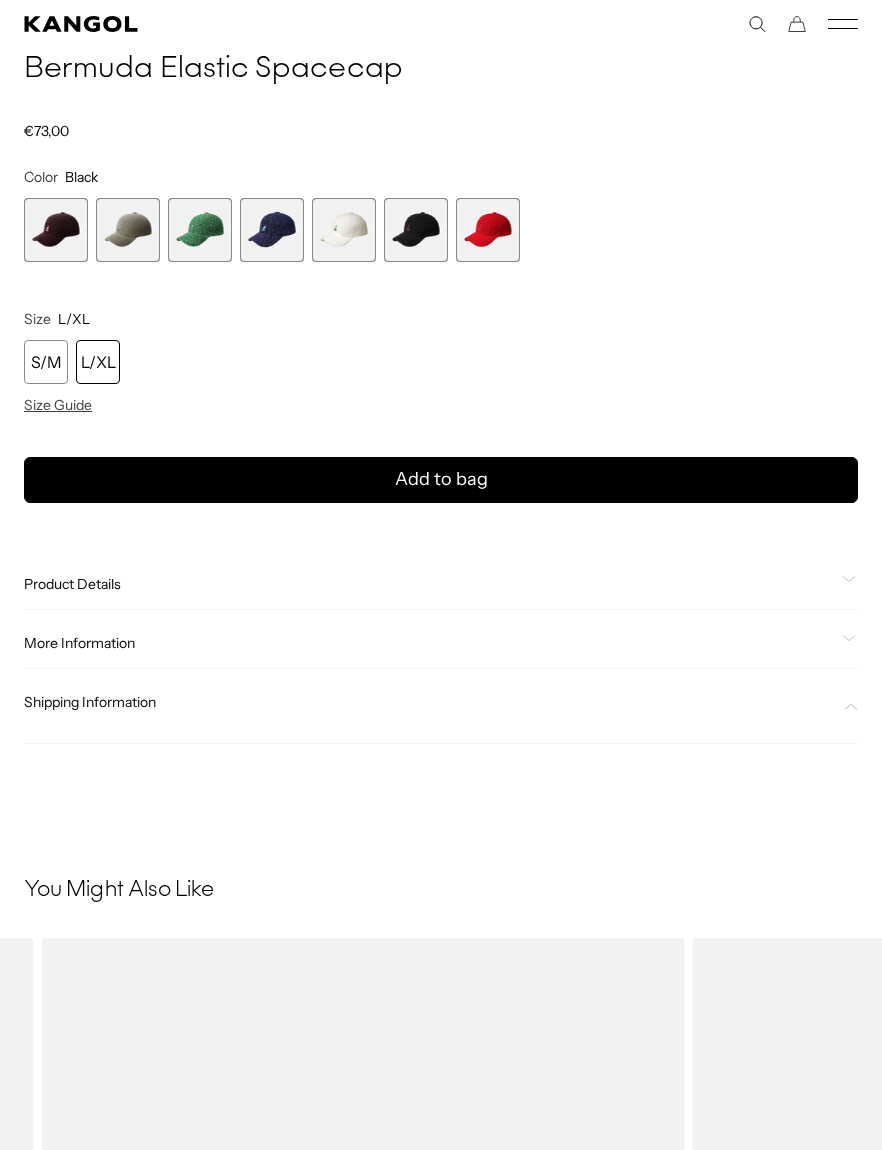 click on "Shipping Information" 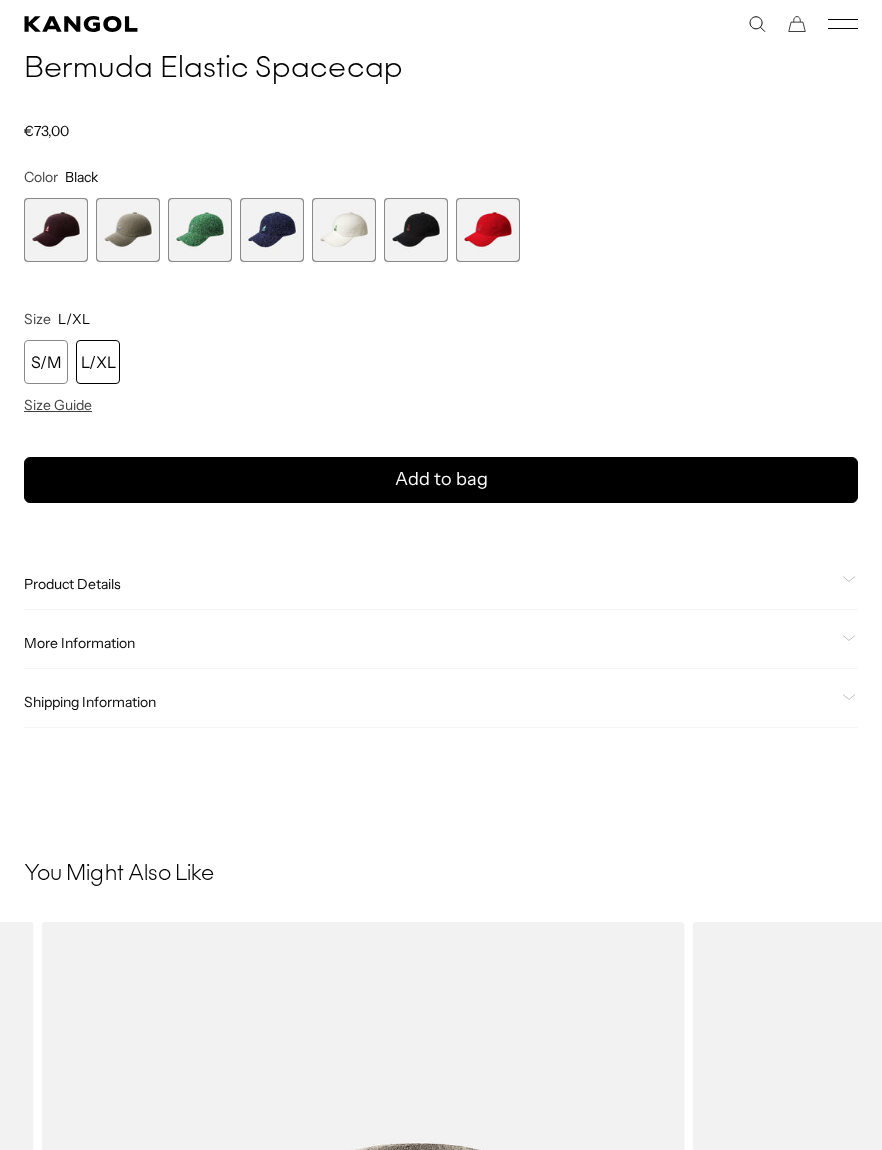 click on "Shipping Information" 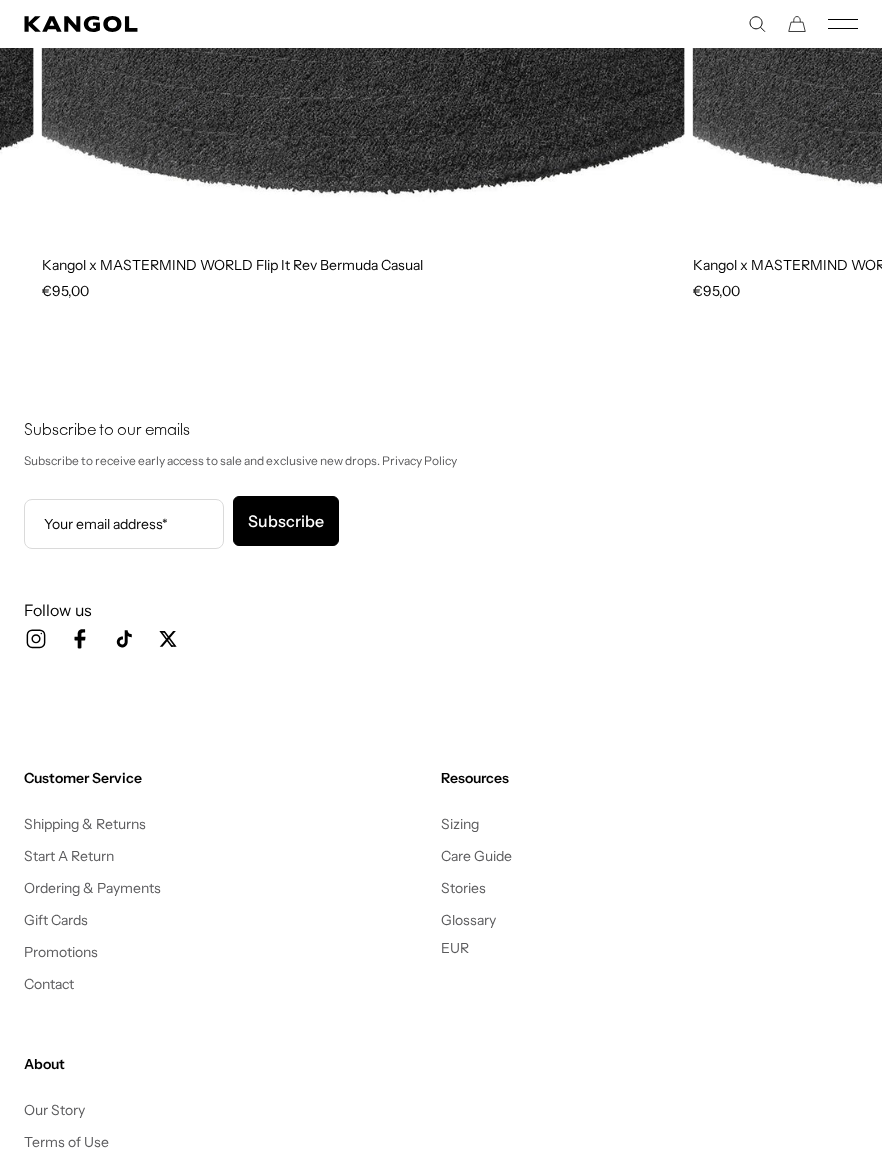 scroll, scrollTop: 3945, scrollLeft: 0, axis: vertical 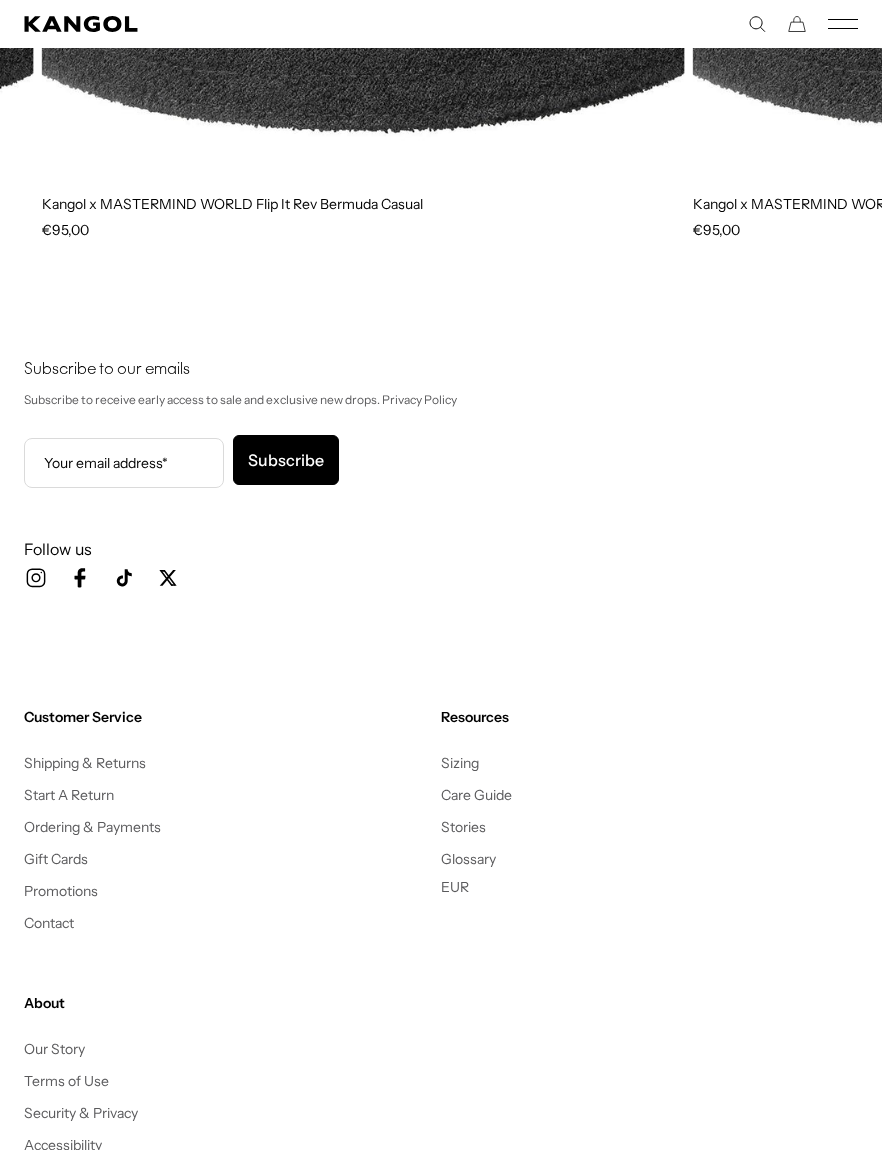 click on "Shipping & Returns" at bounding box center (85, 763) 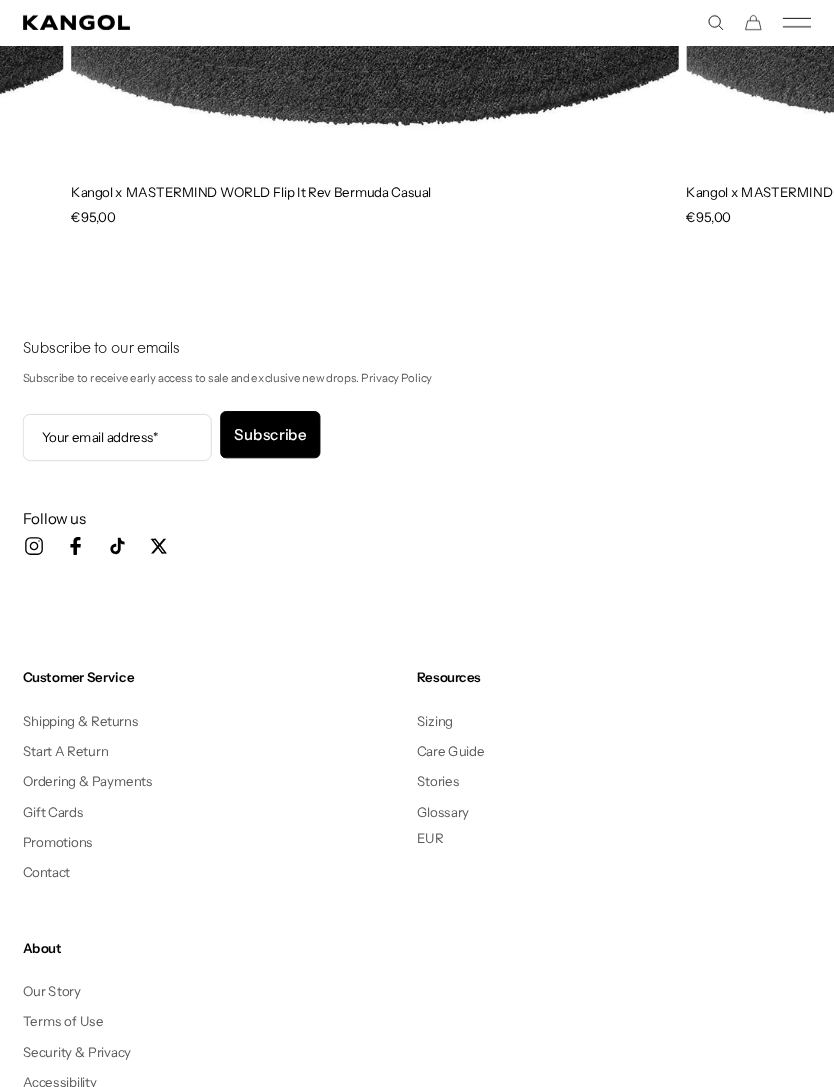 scroll, scrollTop: 3948, scrollLeft: 1, axis: both 